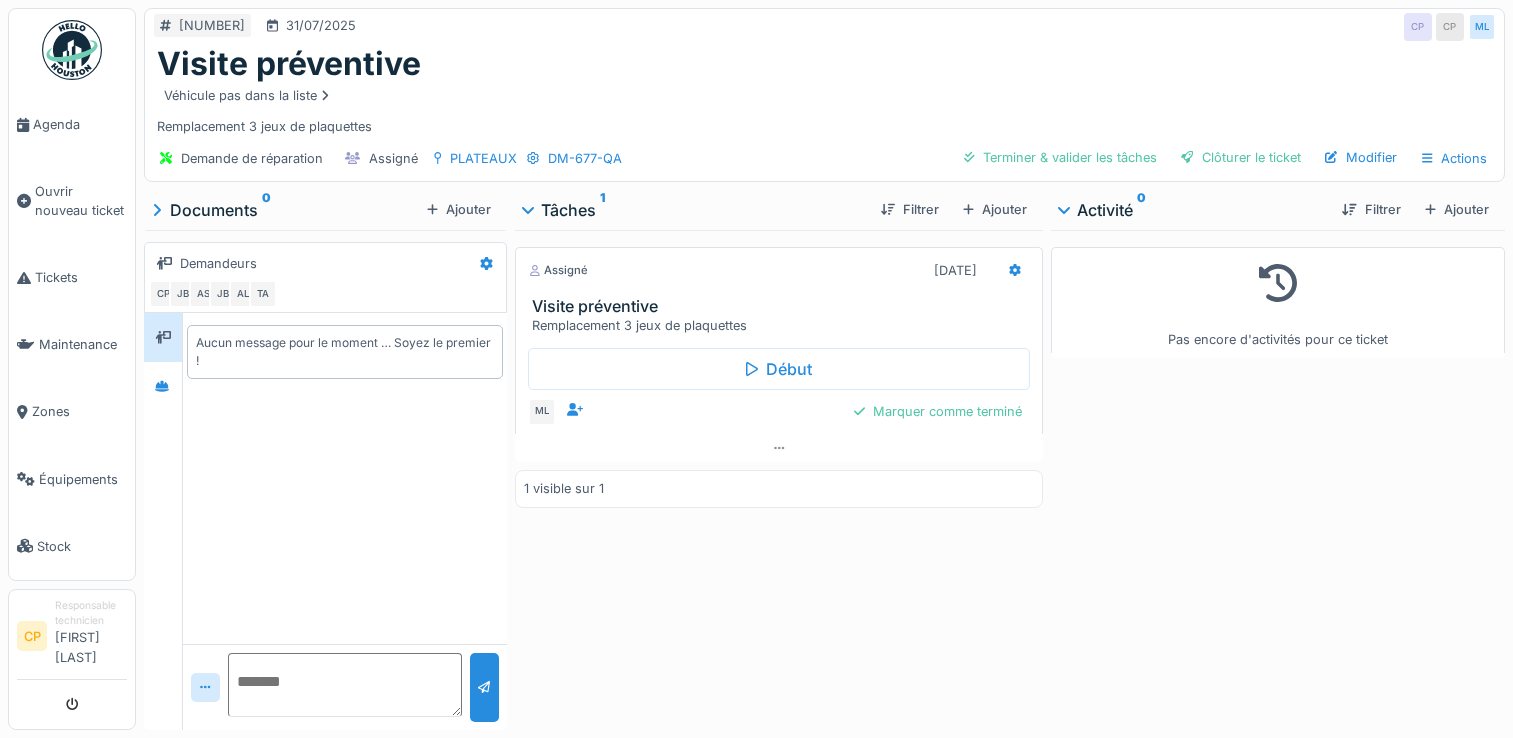scroll, scrollTop: 0, scrollLeft: 0, axis: both 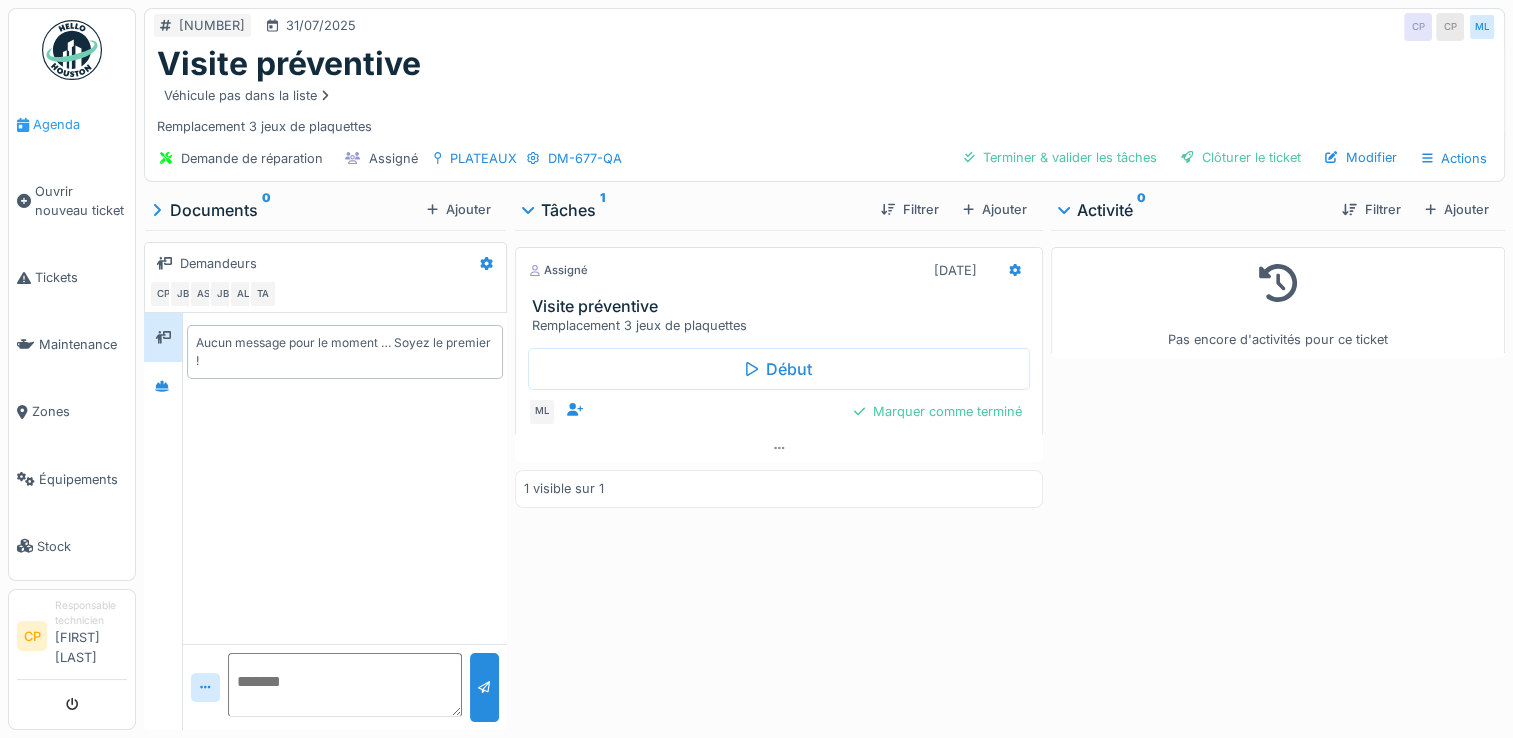 click on "Agenda" at bounding box center [72, 124] 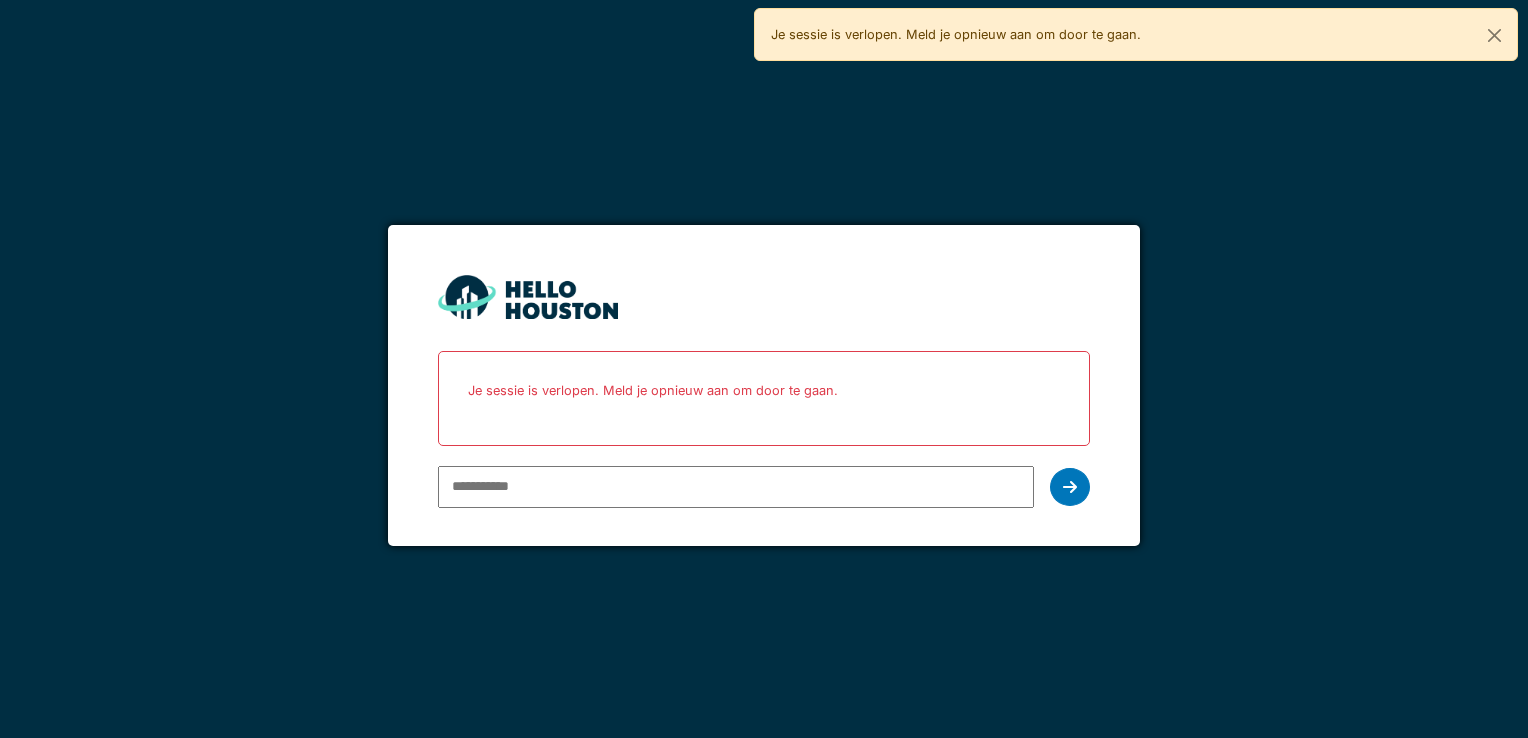 scroll, scrollTop: 0, scrollLeft: 0, axis: both 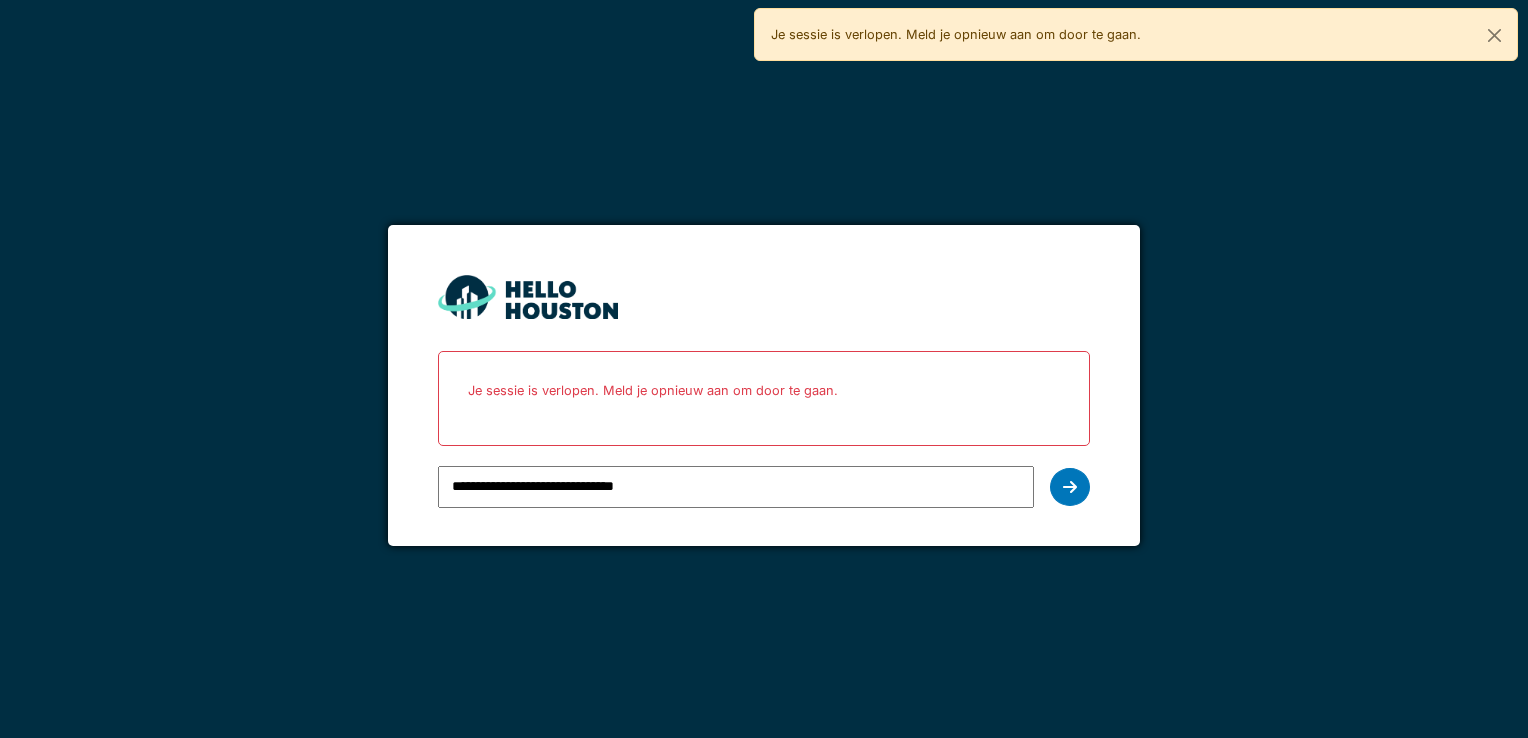 click on "**********" at bounding box center (735, 487) 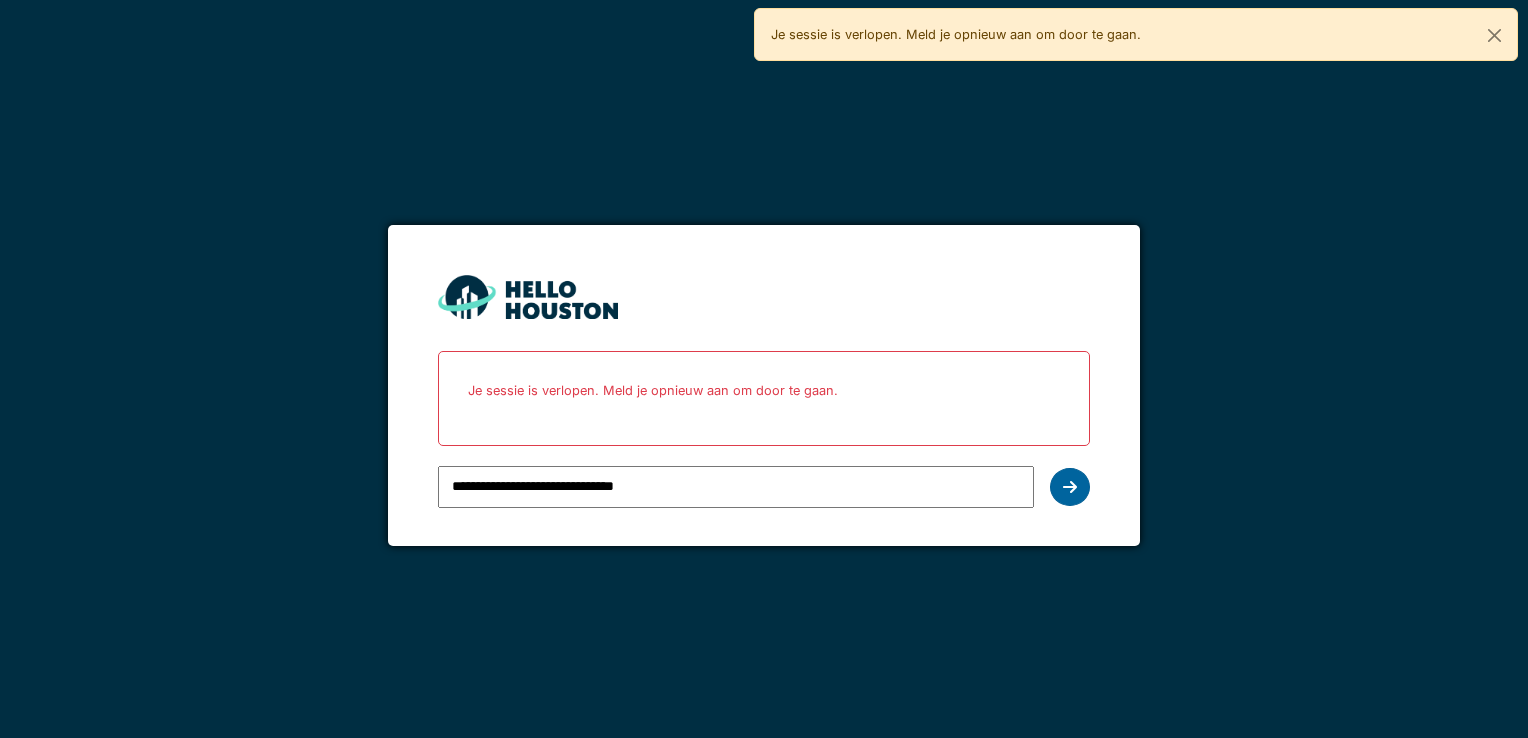 click at bounding box center [1070, 487] 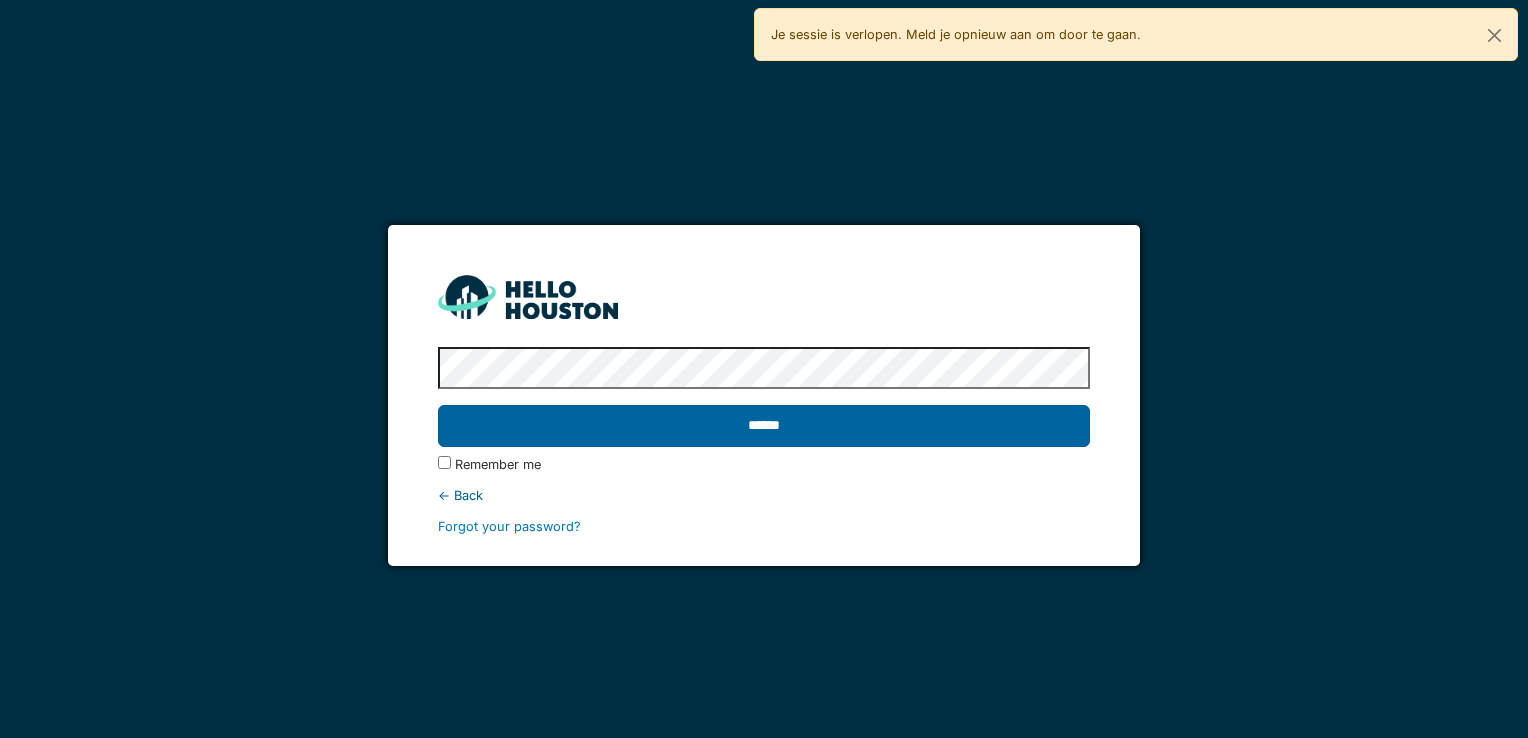 click on "******" at bounding box center (763, 426) 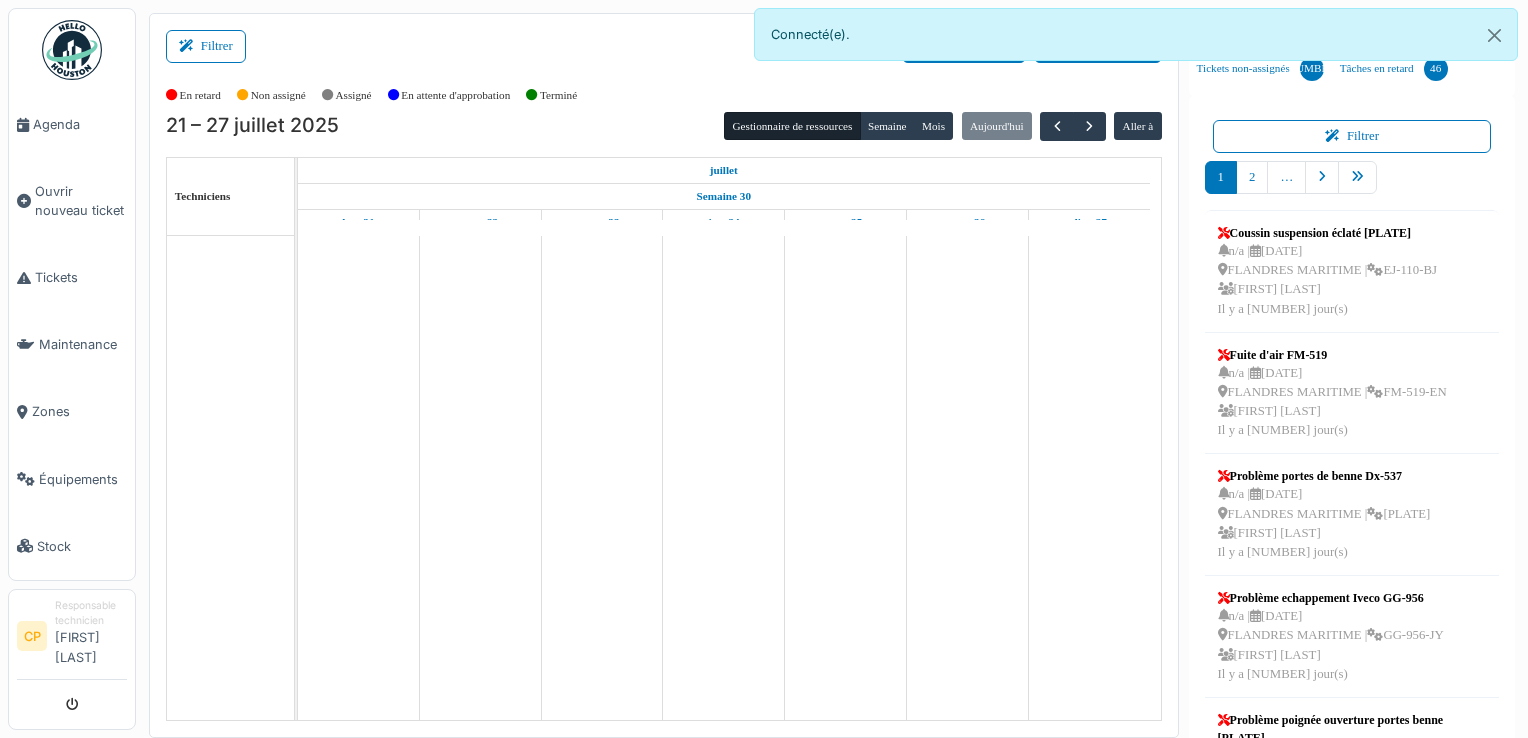 scroll, scrollTop: 0, scrollLeft: 0, axis: both 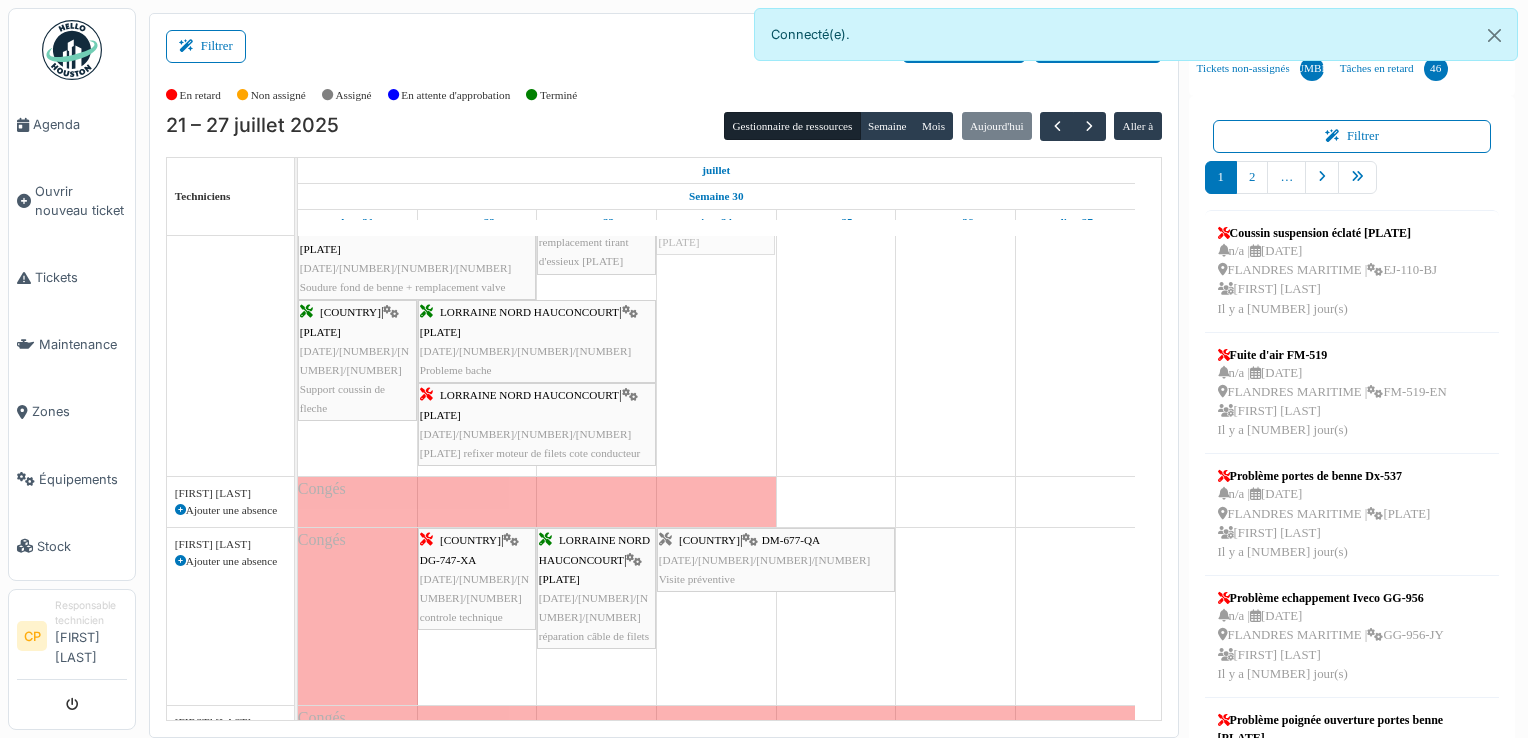 drag, startPoint x: 700, startPoint y: 642, endPoint x: 711, endPoint y: 316, distance: 326.18552 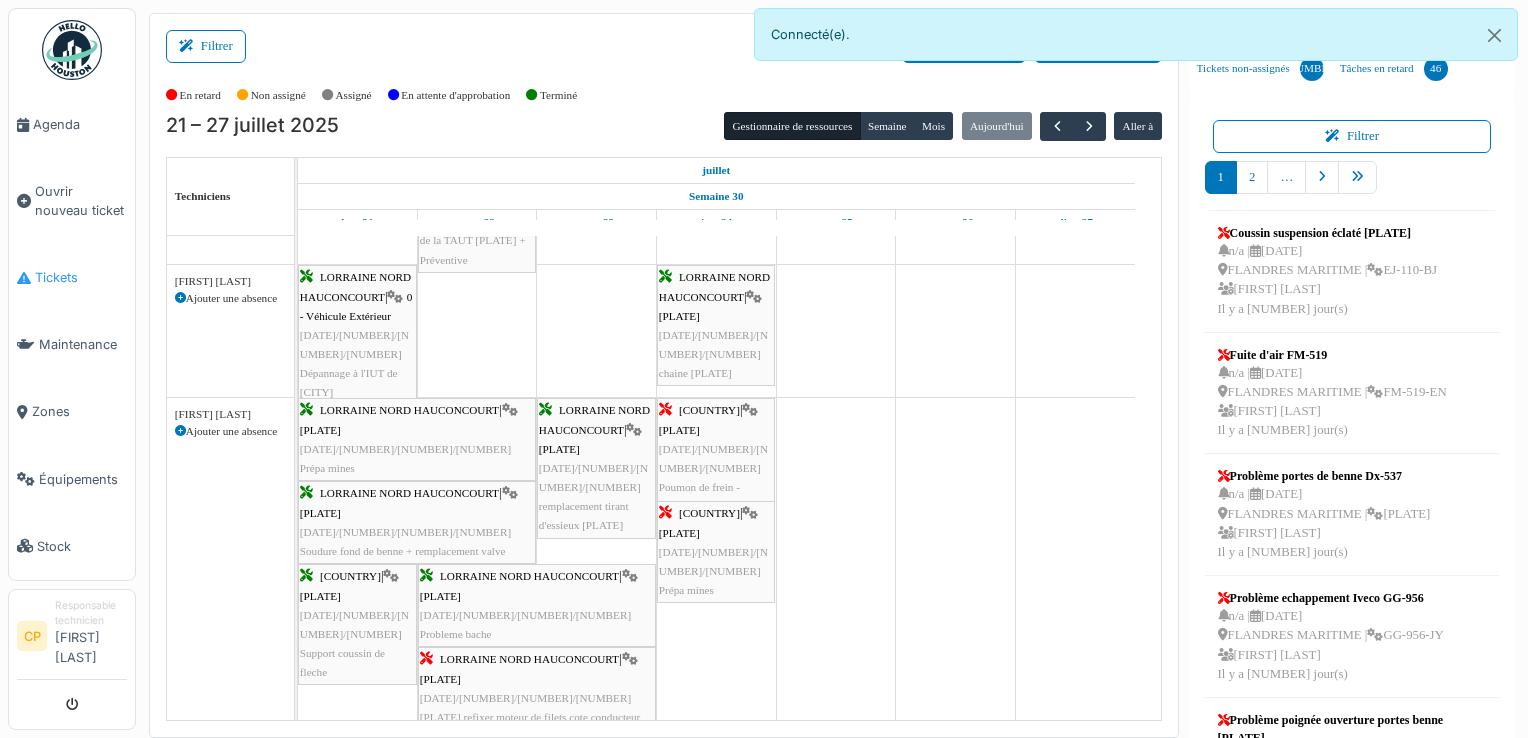 click on "Tickets" at bounding box center (81, 277) 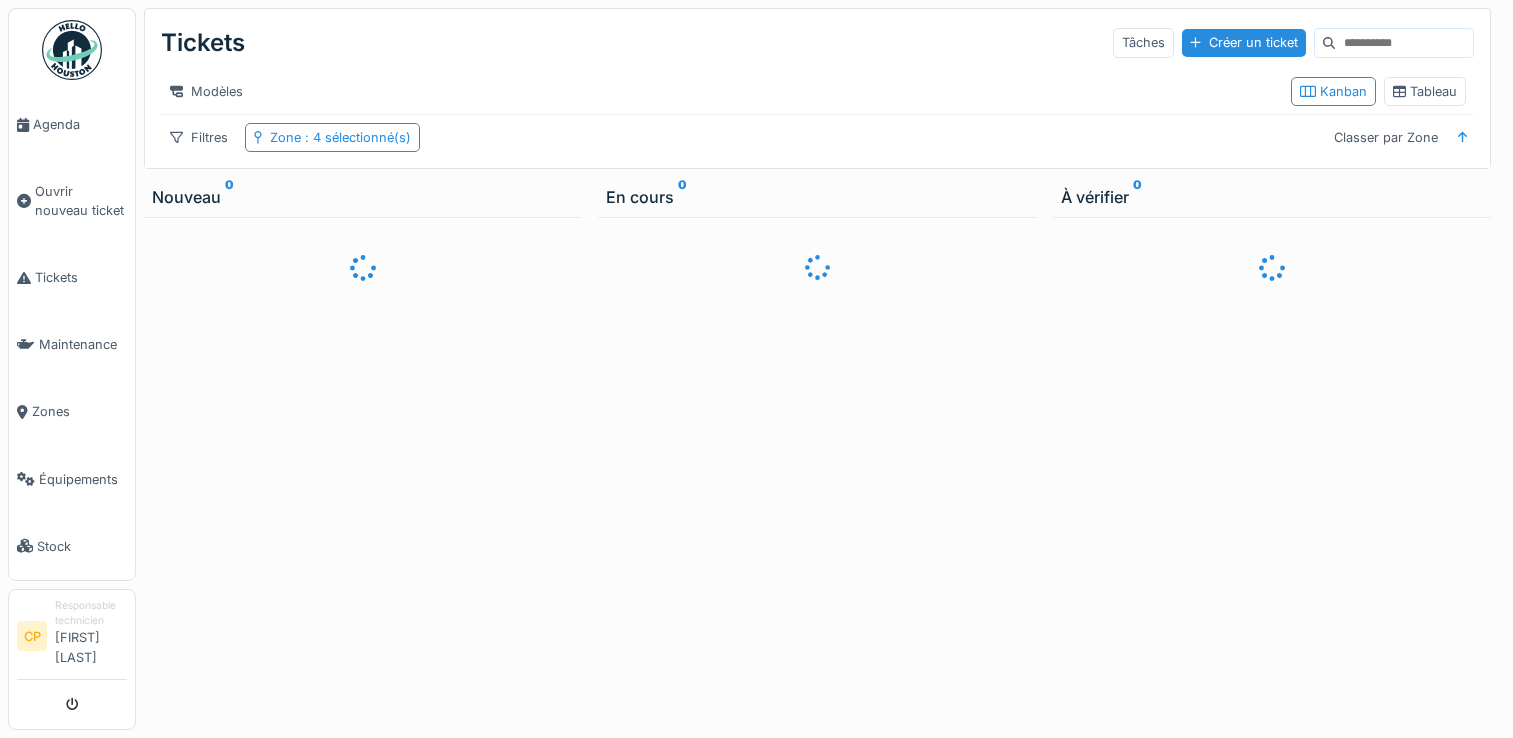 scroll, scrollTop: 0, scrollLeft: 0, axis: both 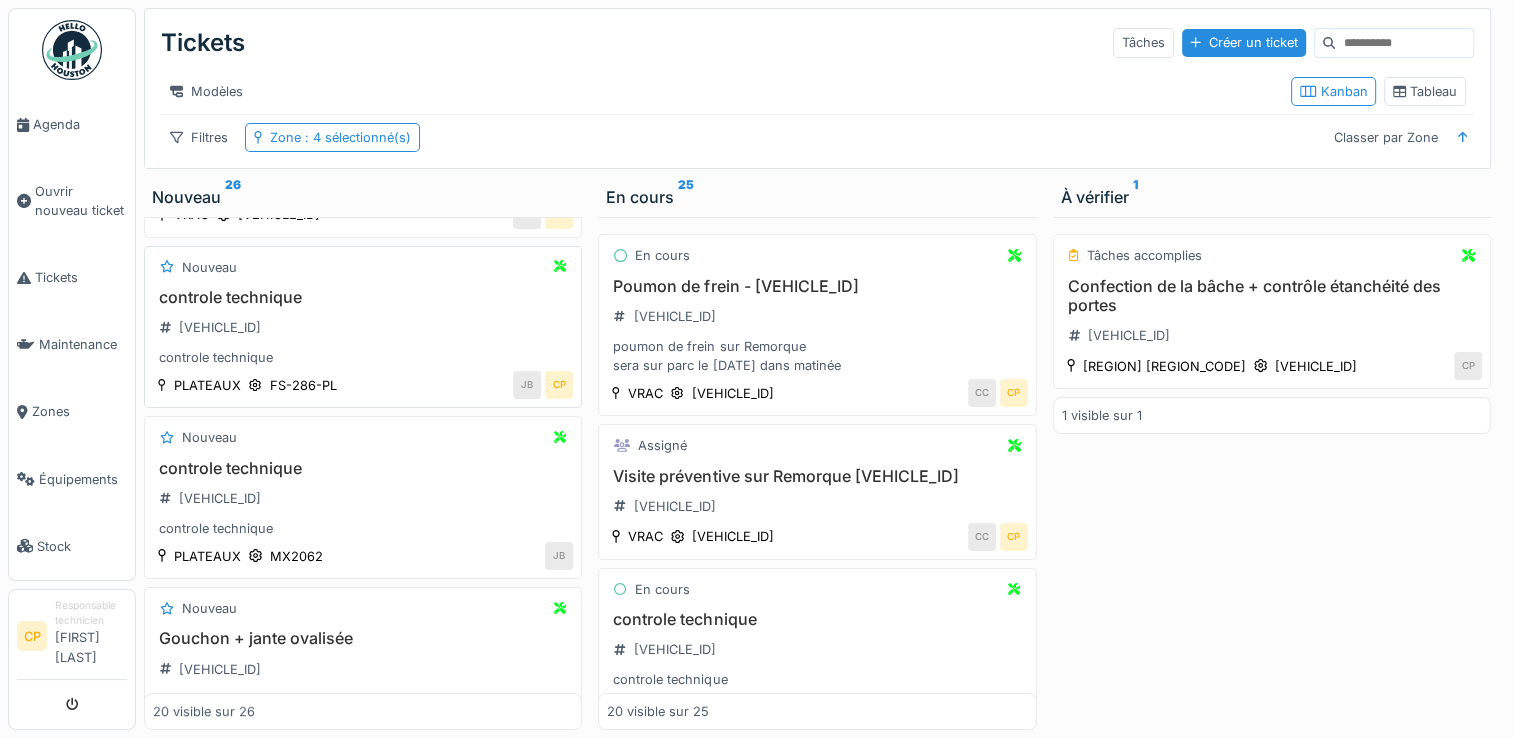 click on "controle technique" at bounding box center [363, 297] 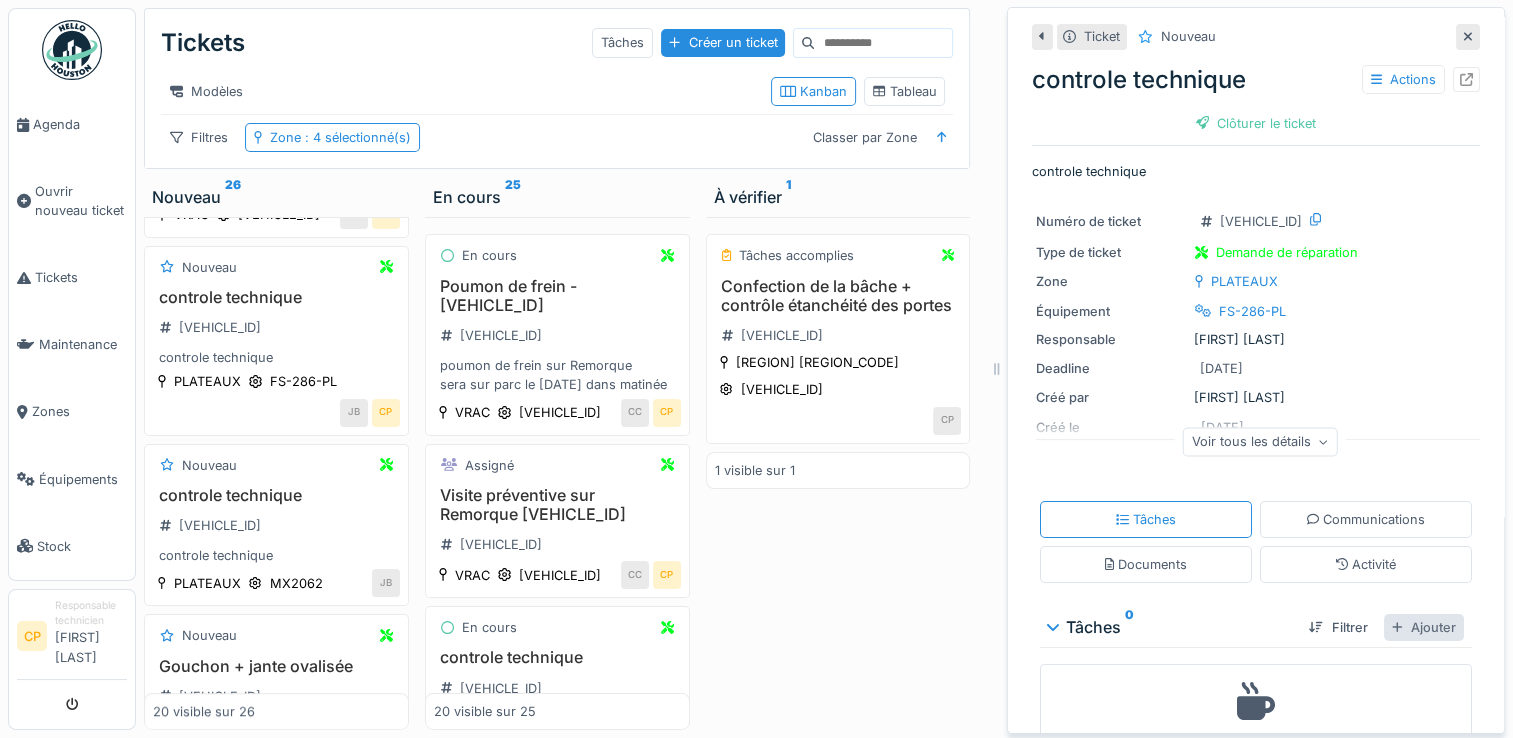 click at bounding box center (1397, 627) 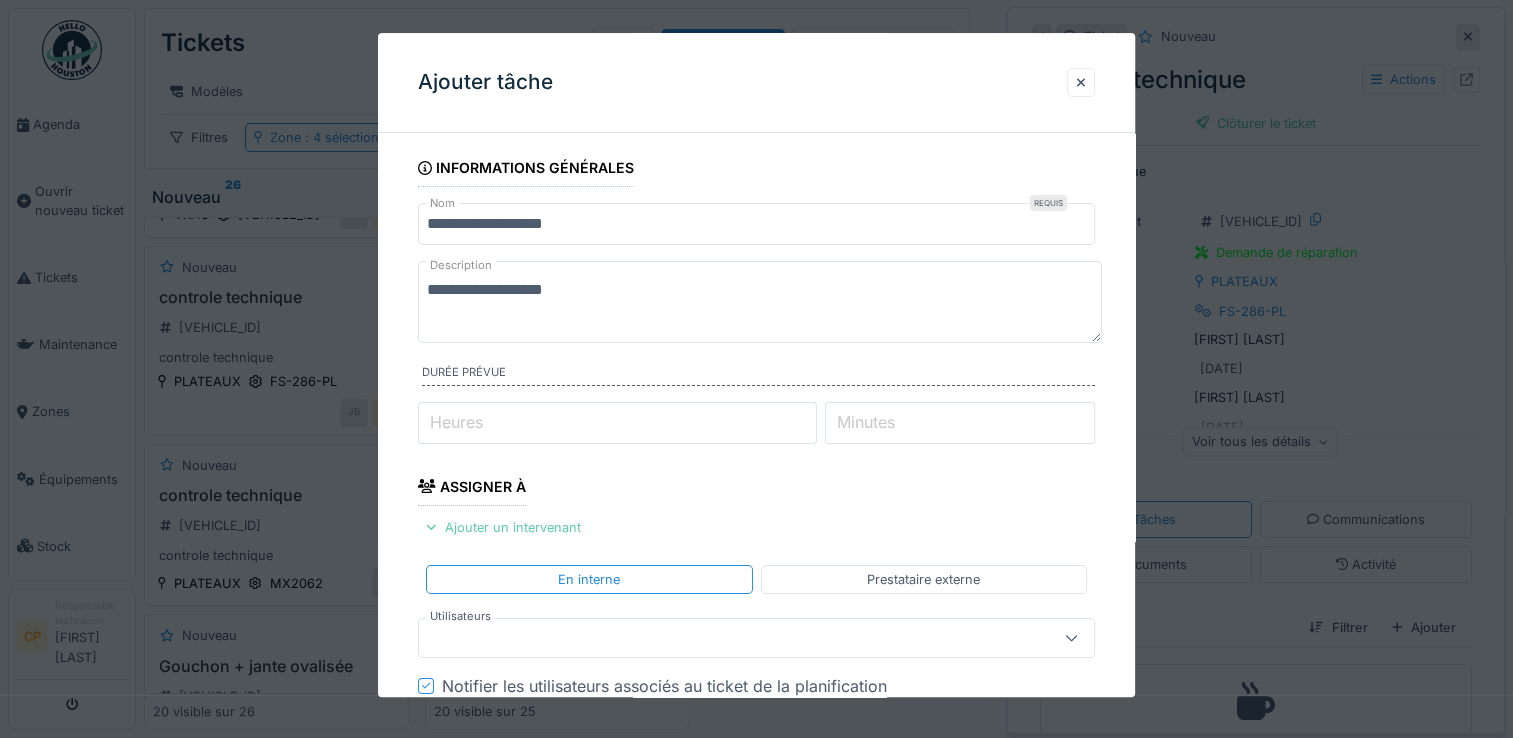 click on "Ajouter un intervenant" at bounding box center (503, 527) 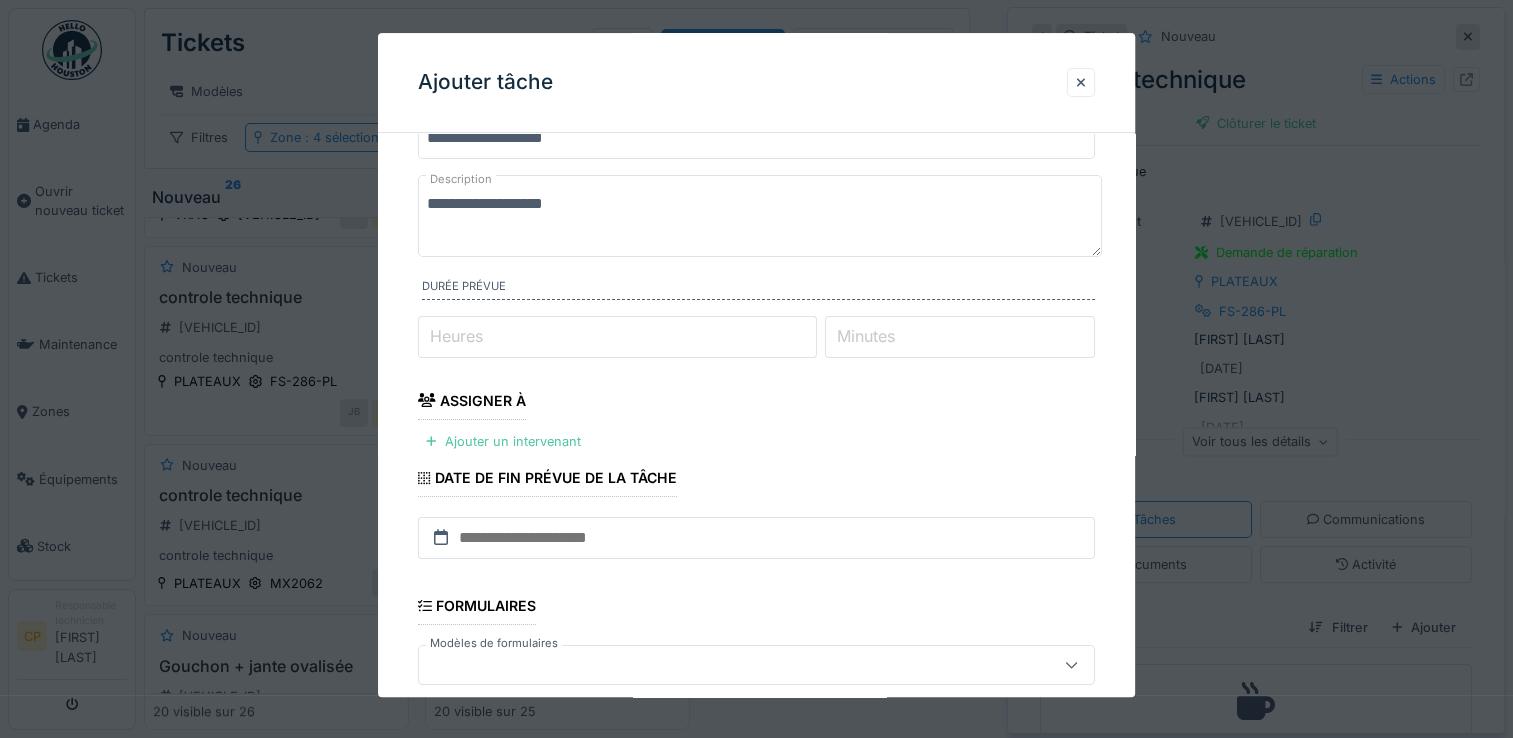 scroll, scrollTop: 200, scrollLeft: 0, axis: vertical 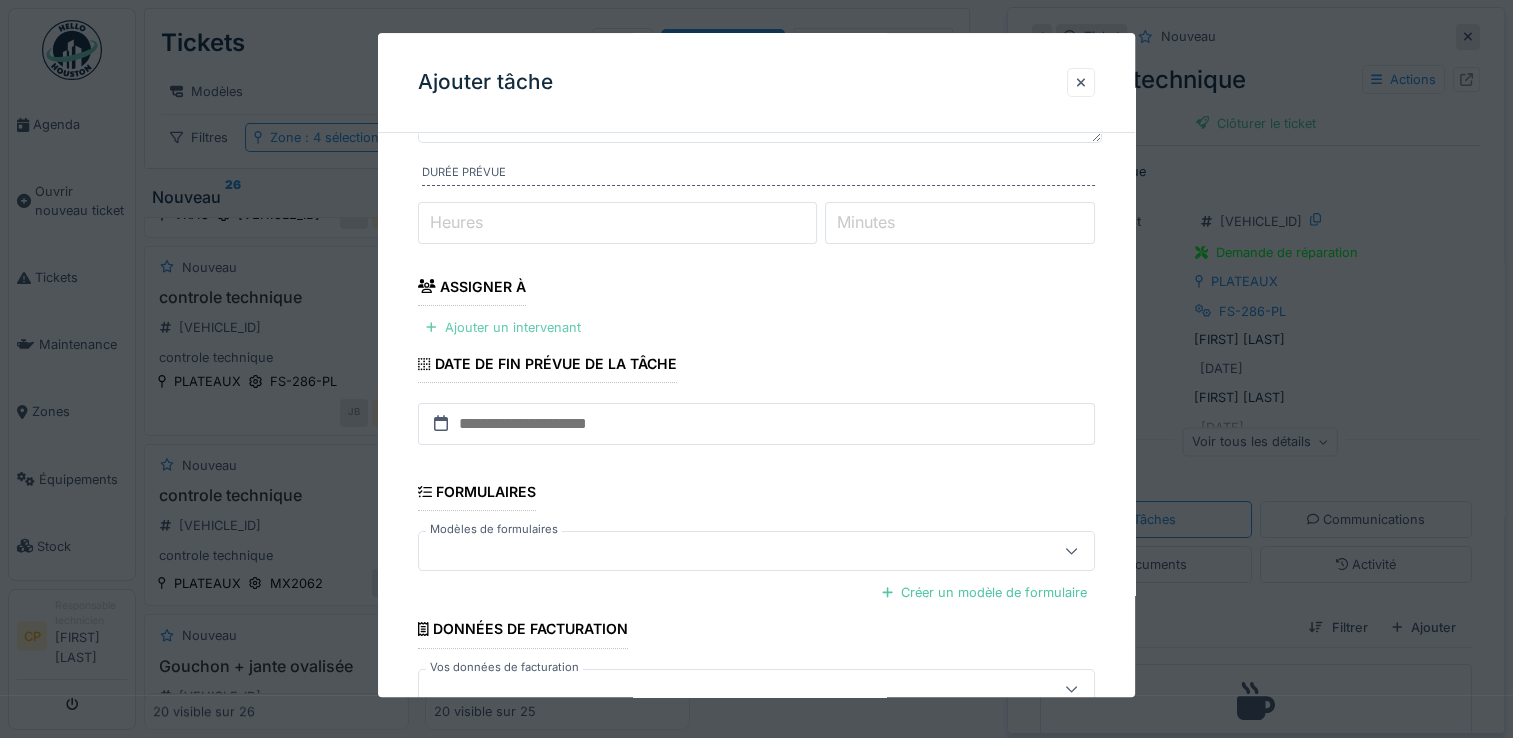 click on "Ajouter un intervenant" at bounding box center (503, 327) 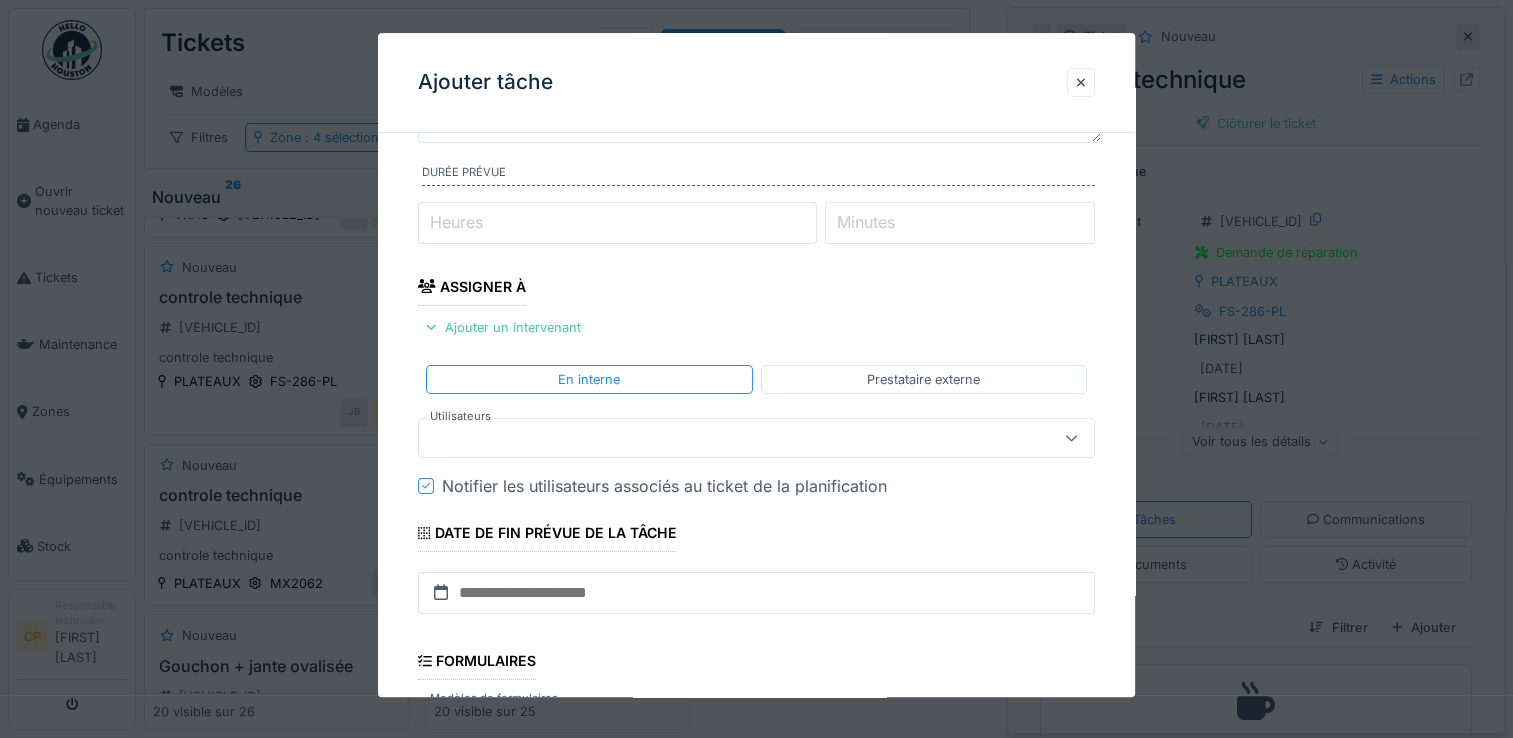 click at bounding box center [722, 438] 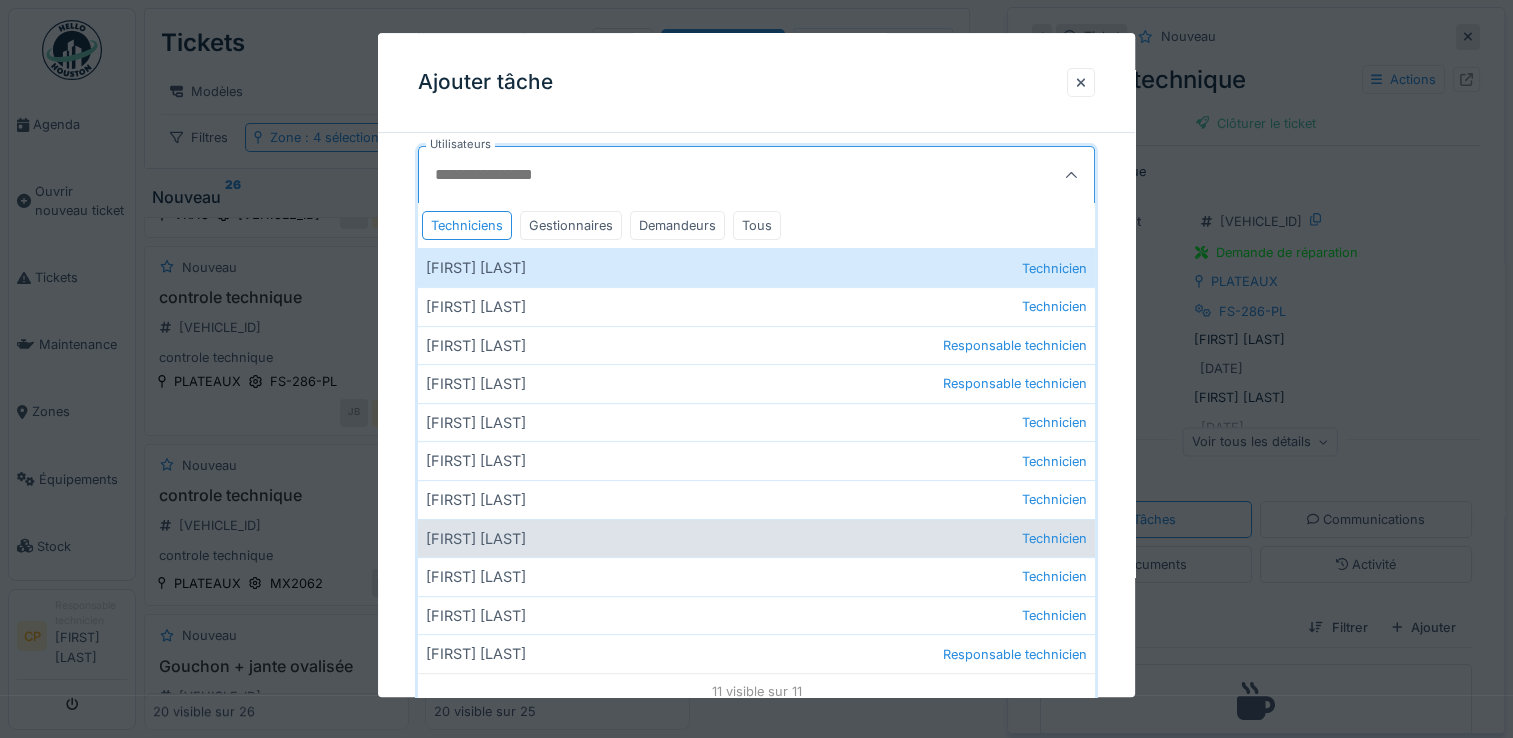 scroll, scrollTop: 500, scrollLeft: 0, axis: vertical 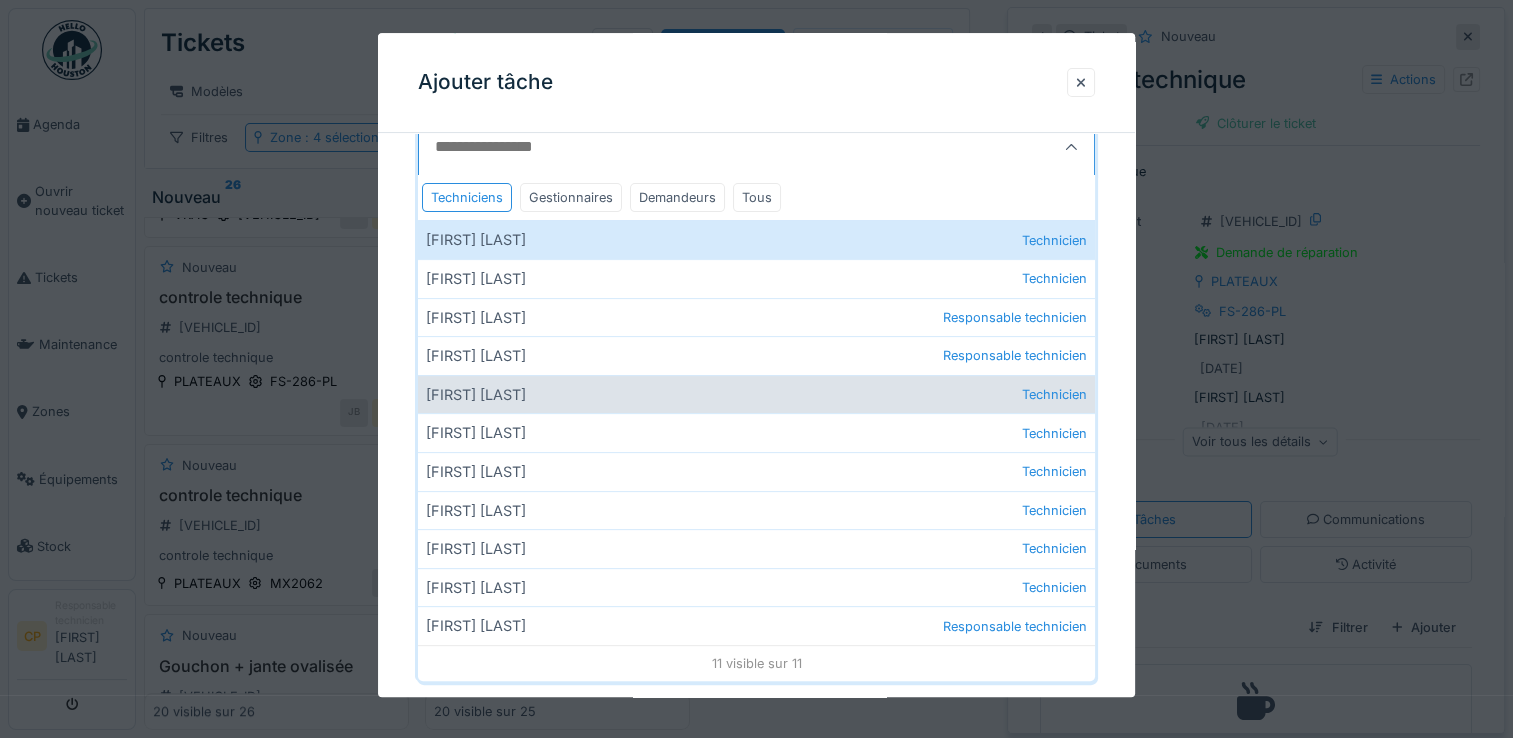click on "Farid Amari   Technicien" at bounding box center [756, 394] 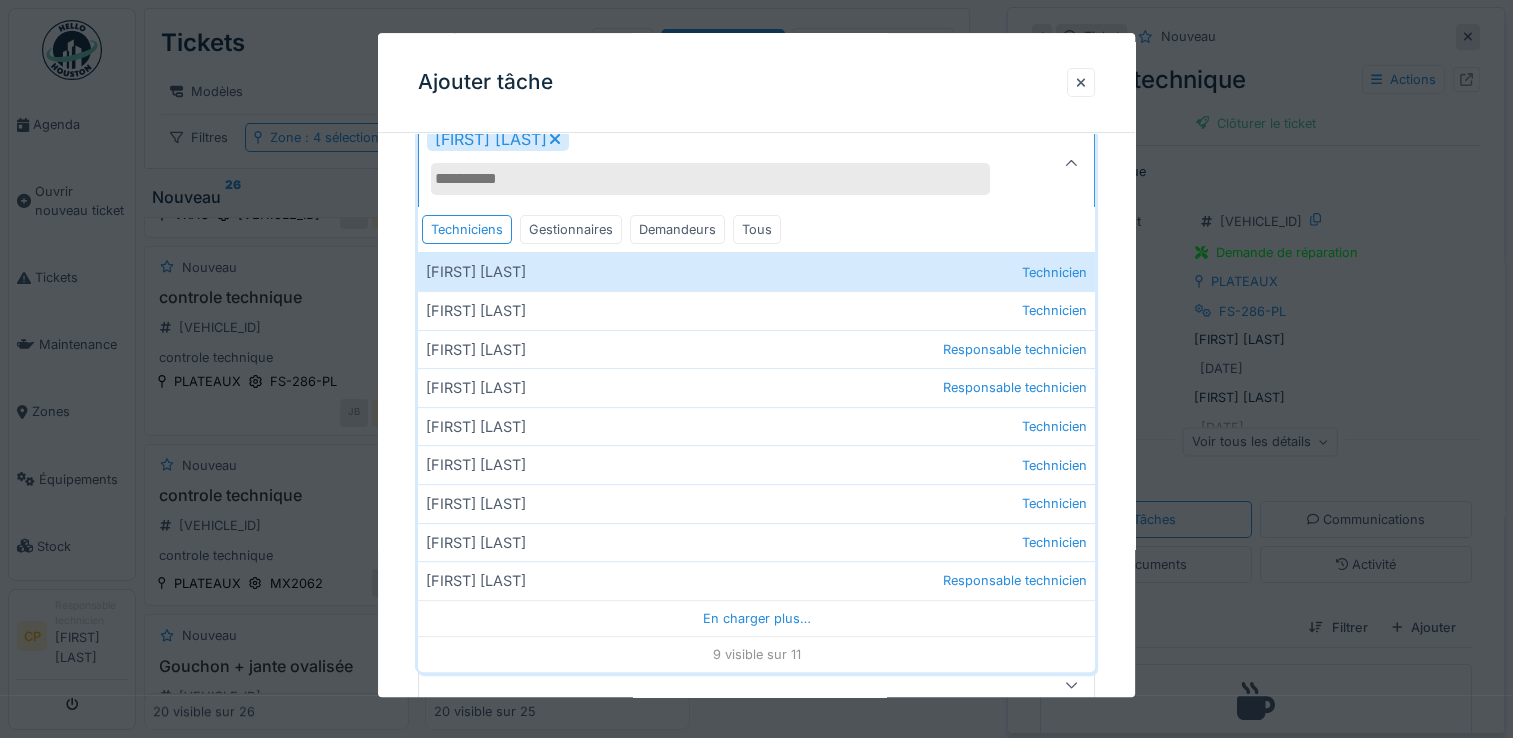 click at bounding box center [1071, 163] 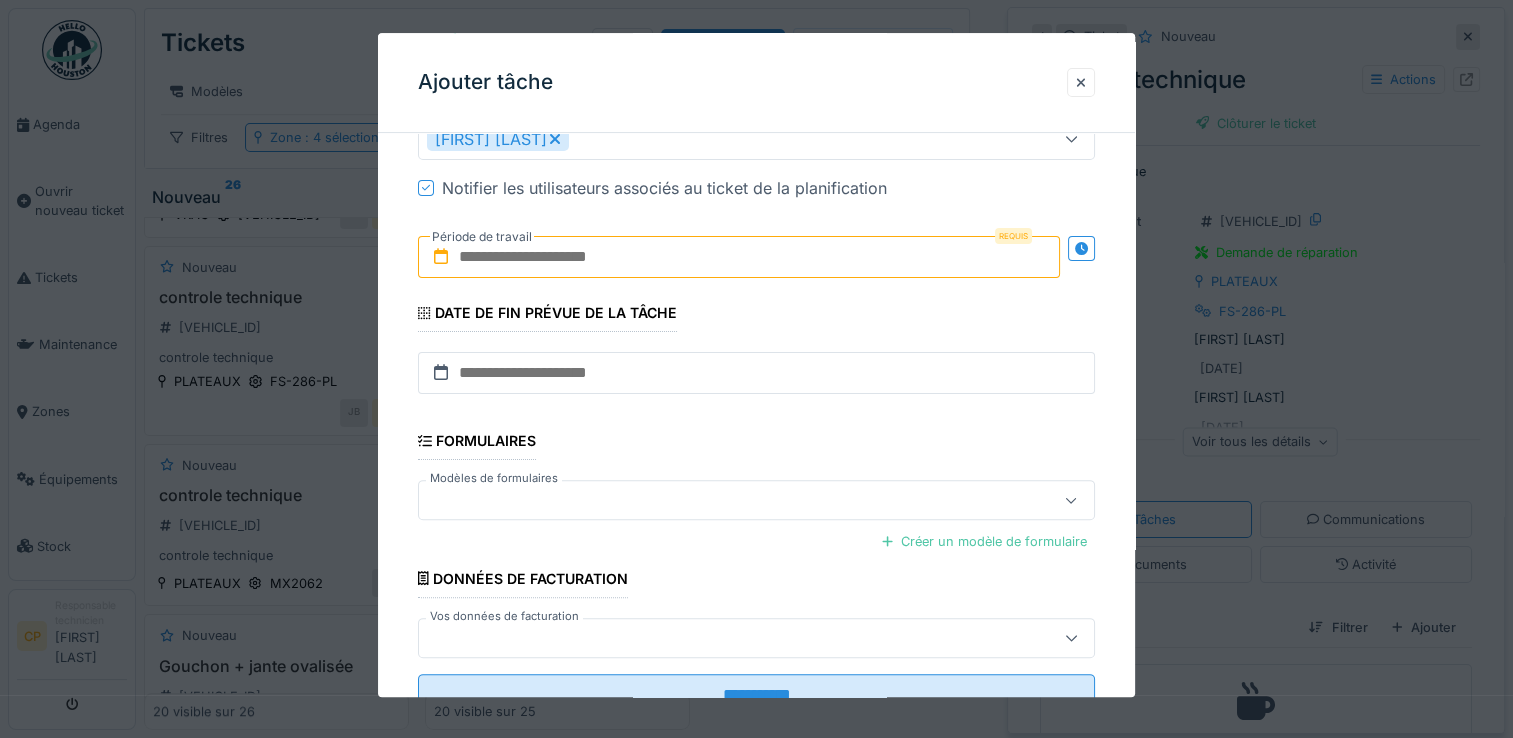 click at bounding box center (739, 257) 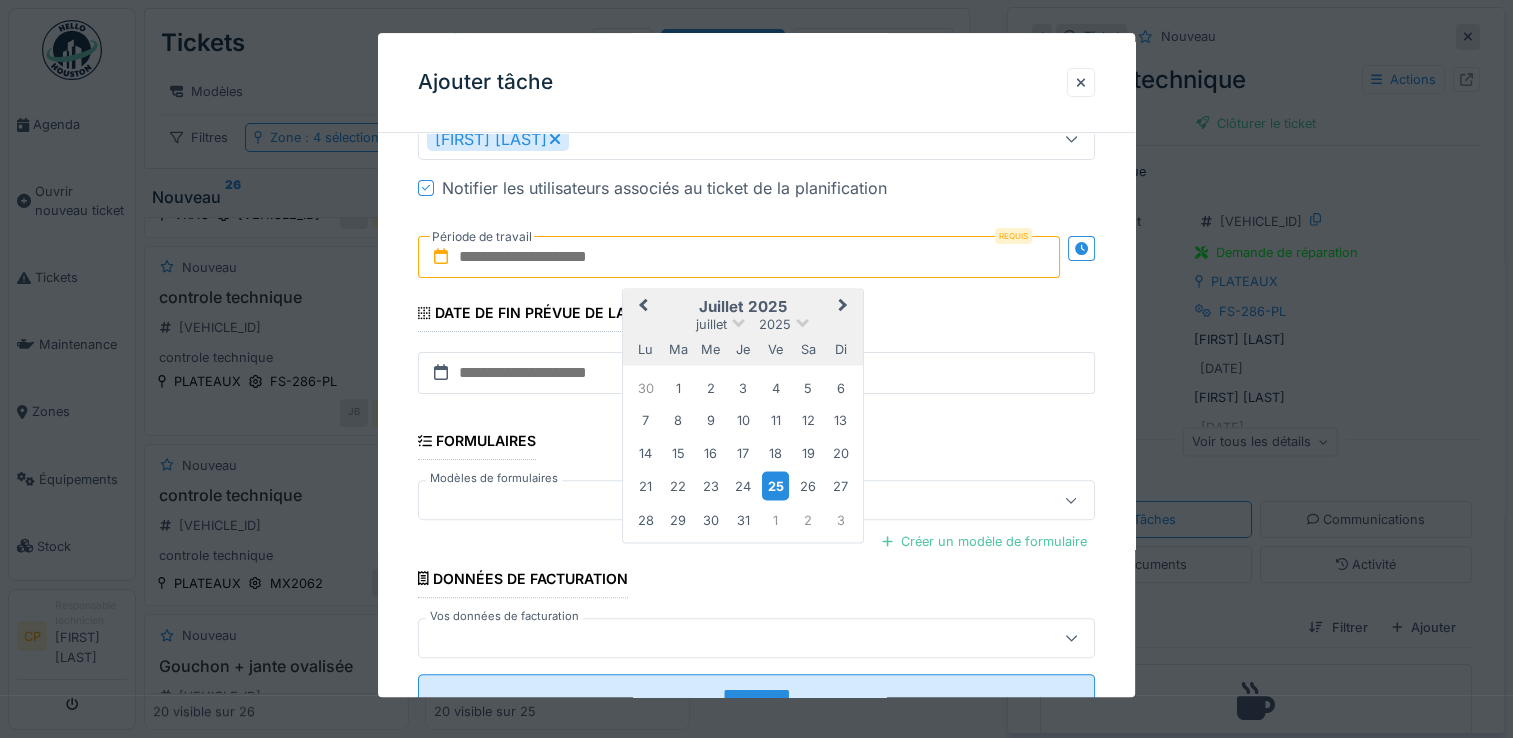 click on "25" at bounding box center (775, 486) 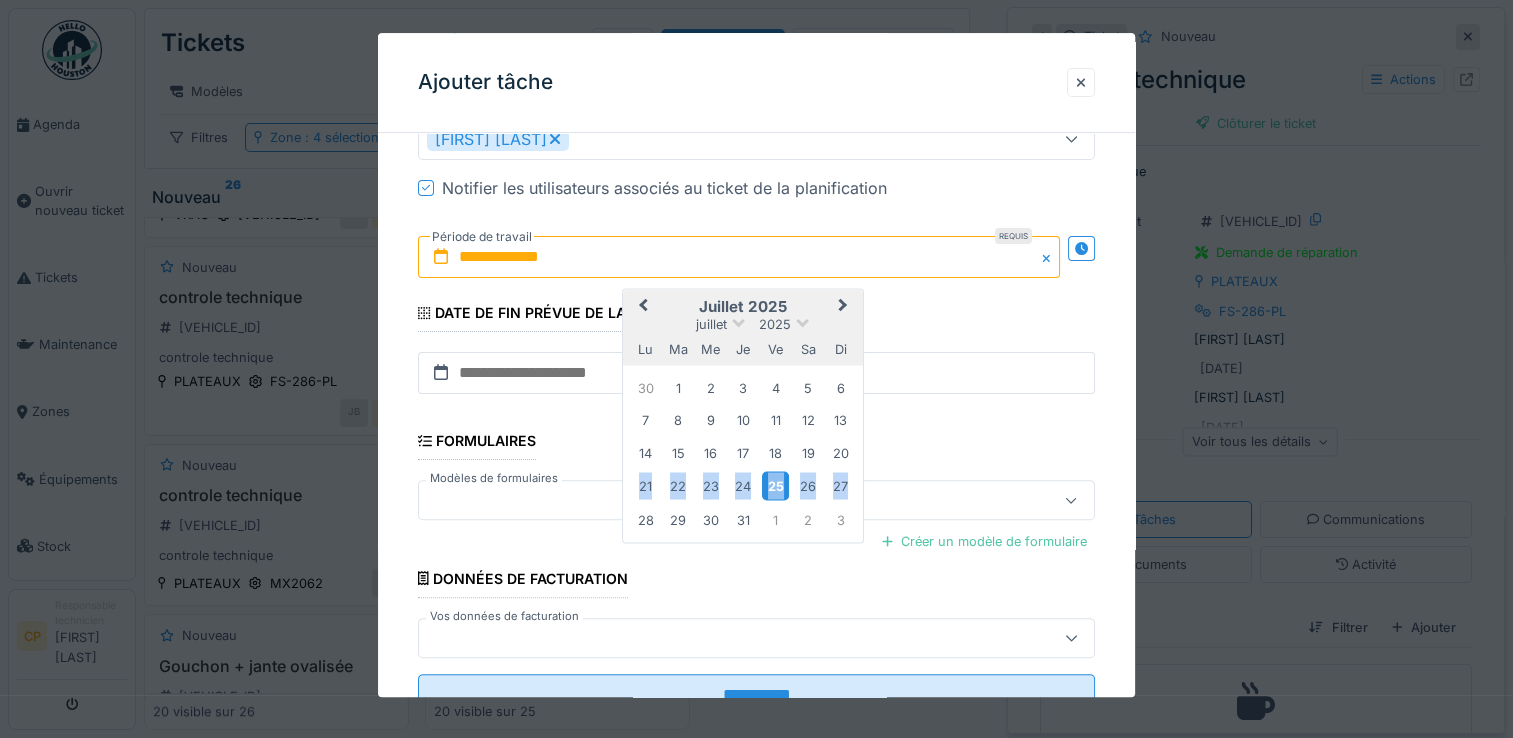 click on "25" at bounding box center (775, 486) 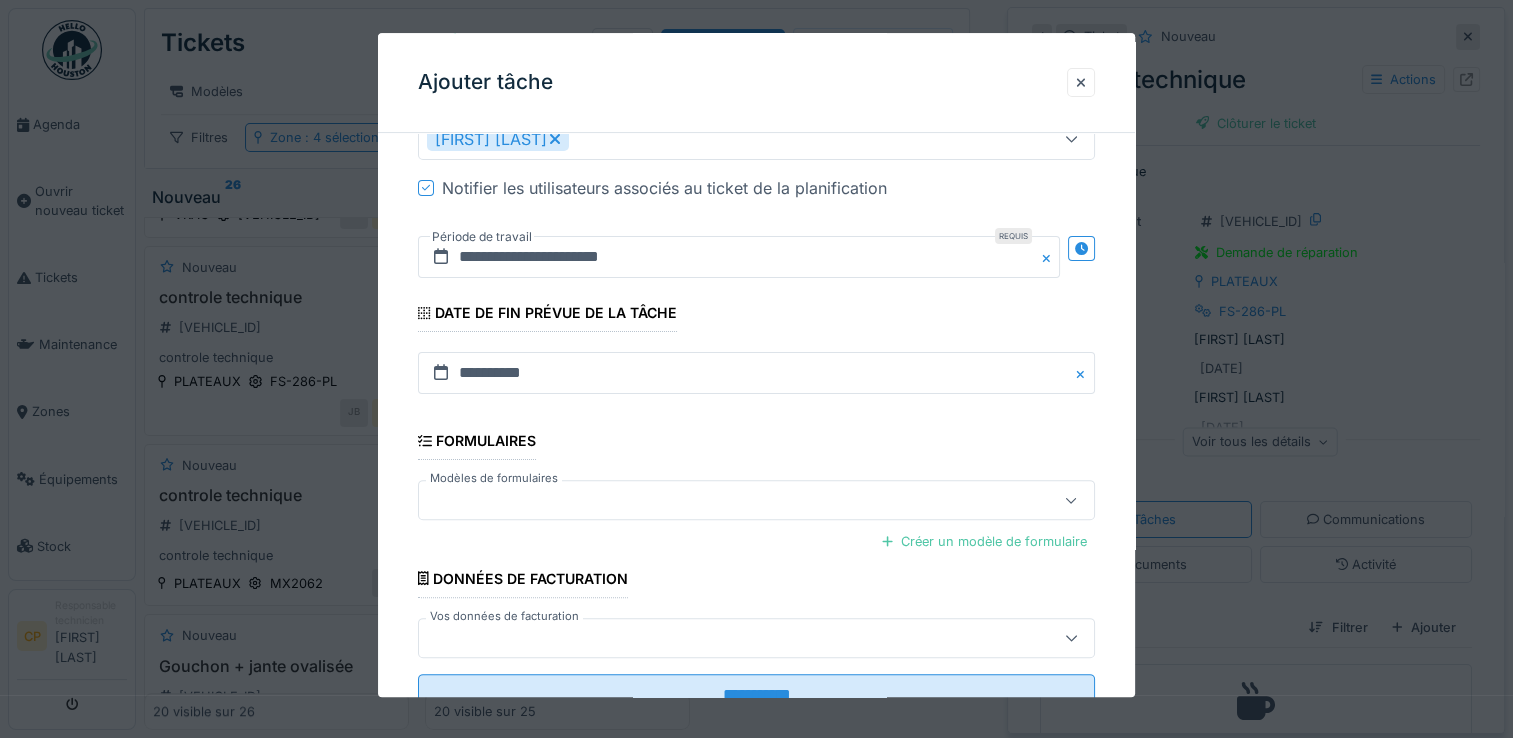 scroll, scrollTop: 569, scrollLeft: 0, axis: vertical 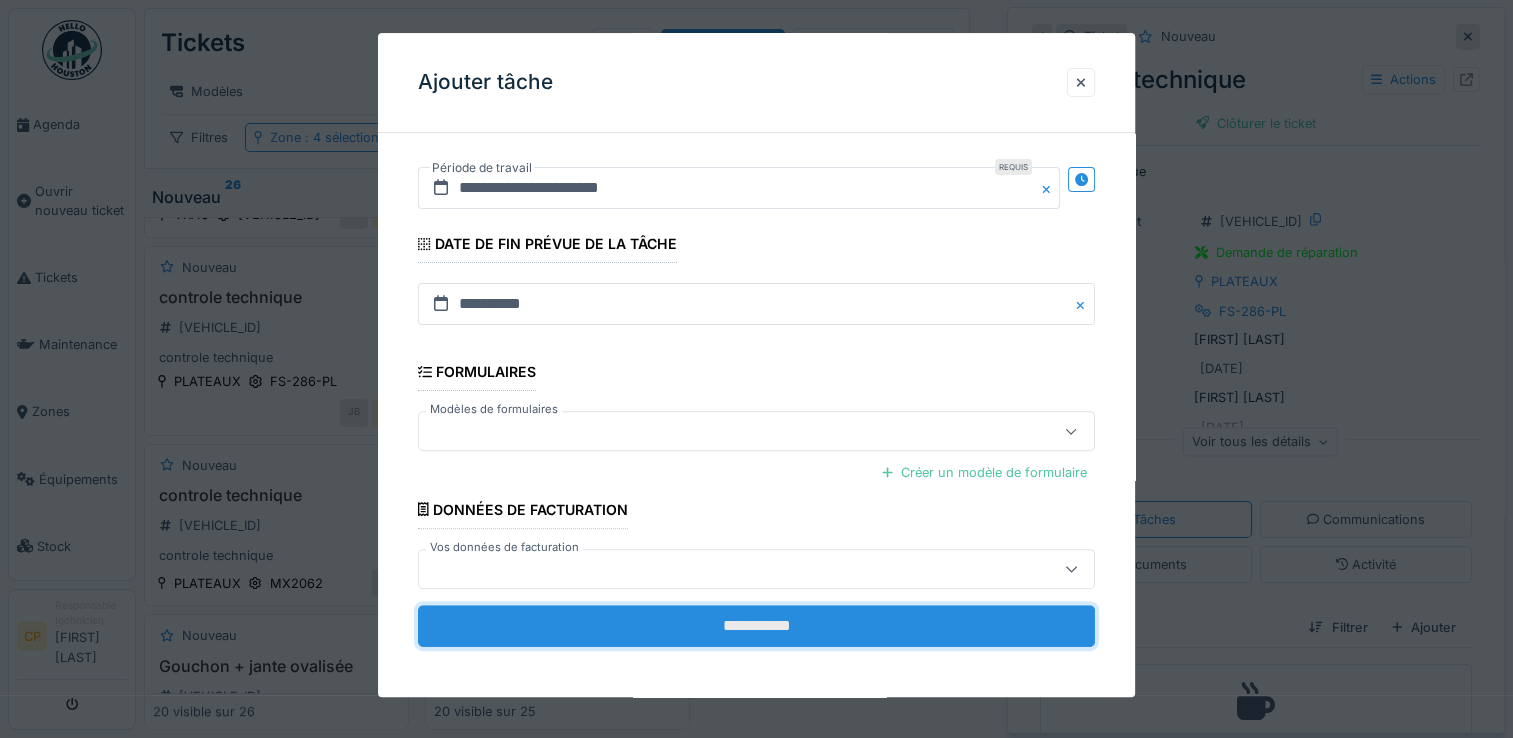 click on "**********" at bounding box center (756, 626) 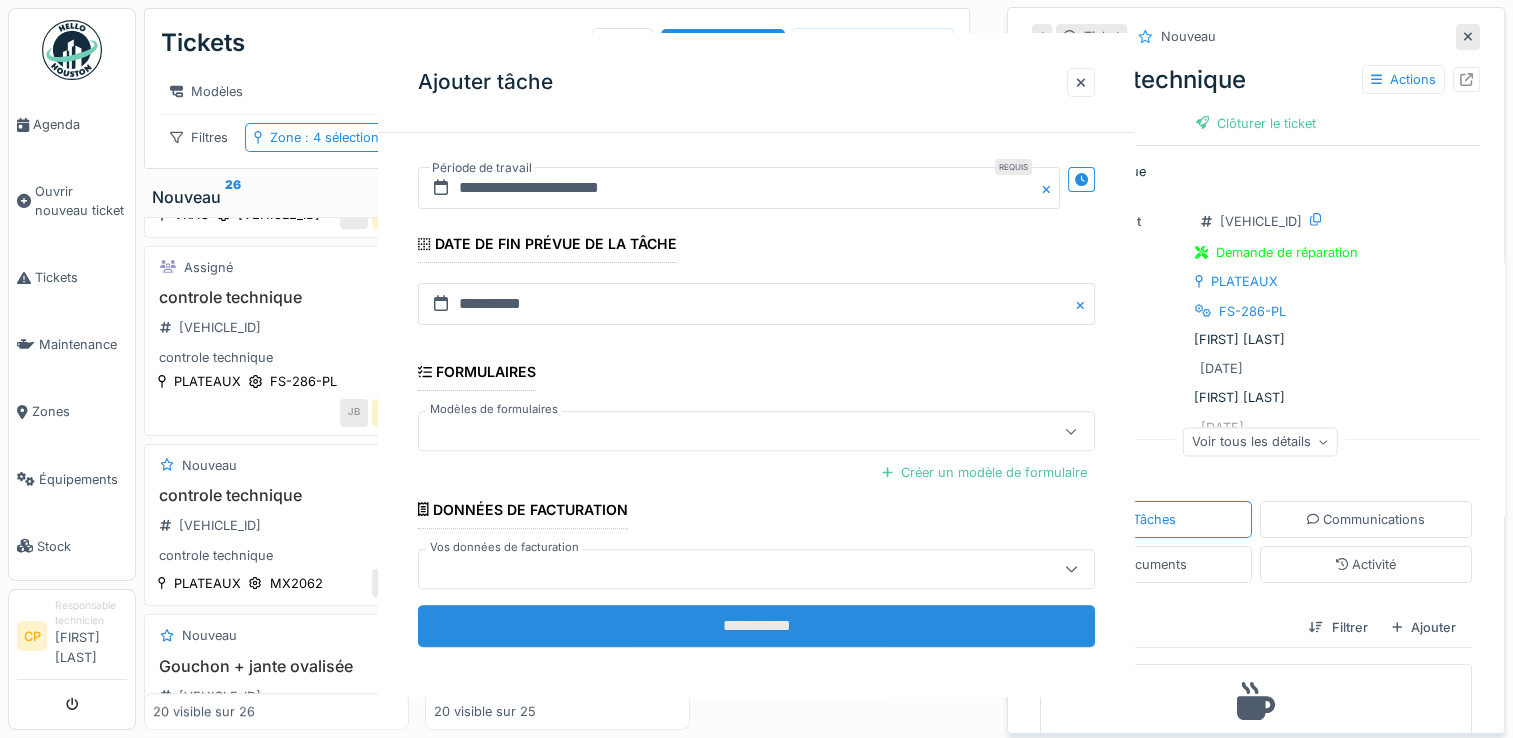 scroll, scrollTop: 0, scrollLeft: 0, axis: both 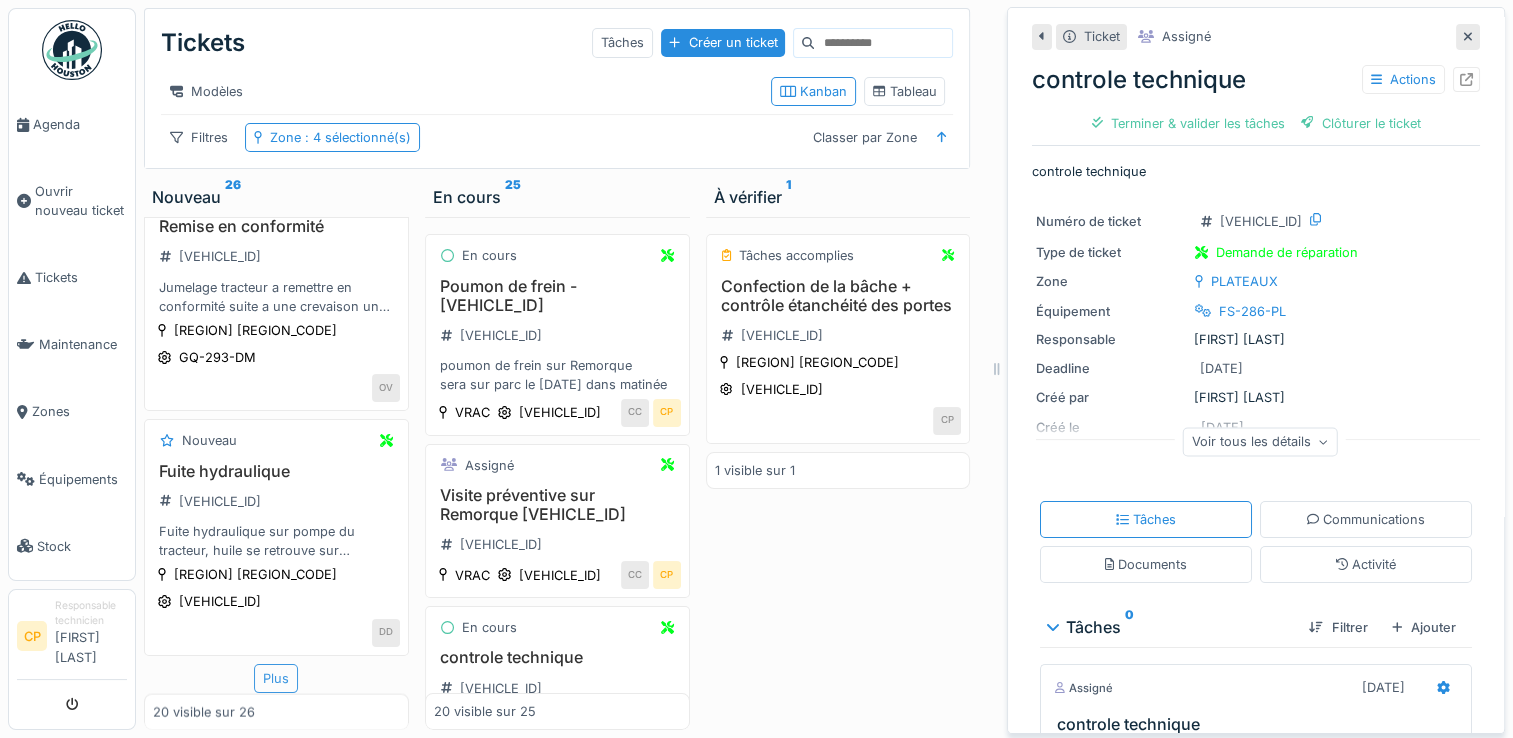 click on "Plus" at bounding box center (276, 678) 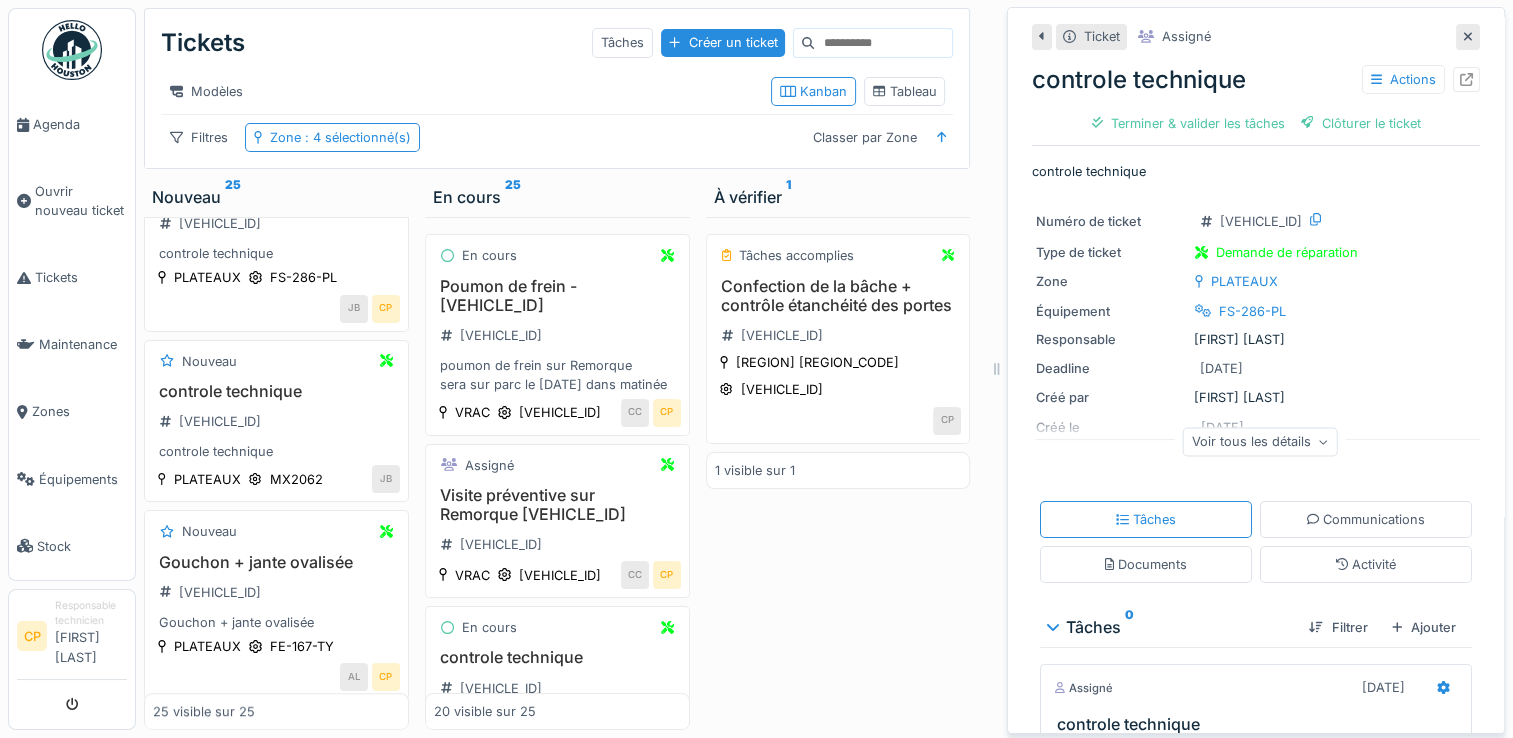 scroll, scrollTop: 1200, scrollLeft: 0, axis: vertical 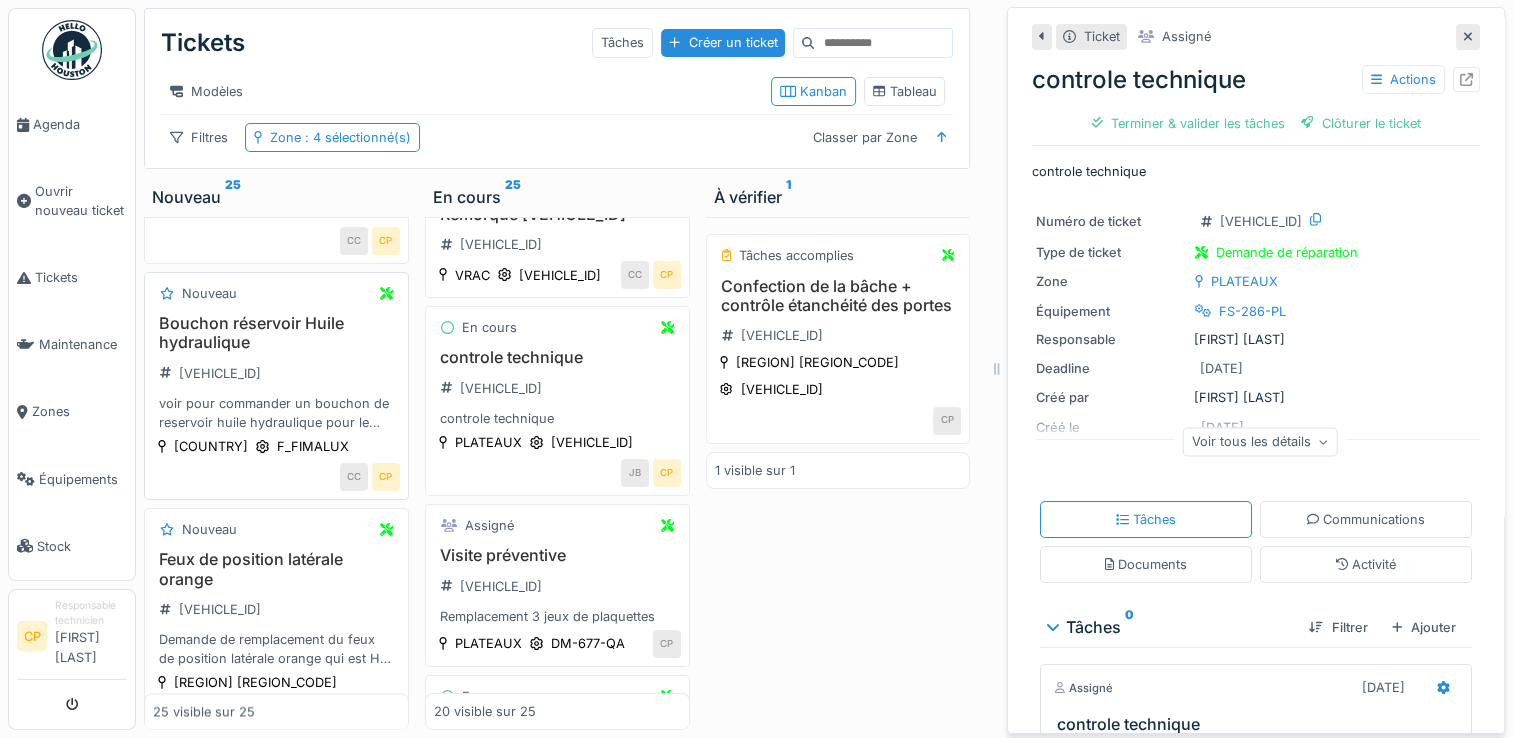 click on "Bouchon réservoir Huile hydraulique" at bounding box center [276, 333] 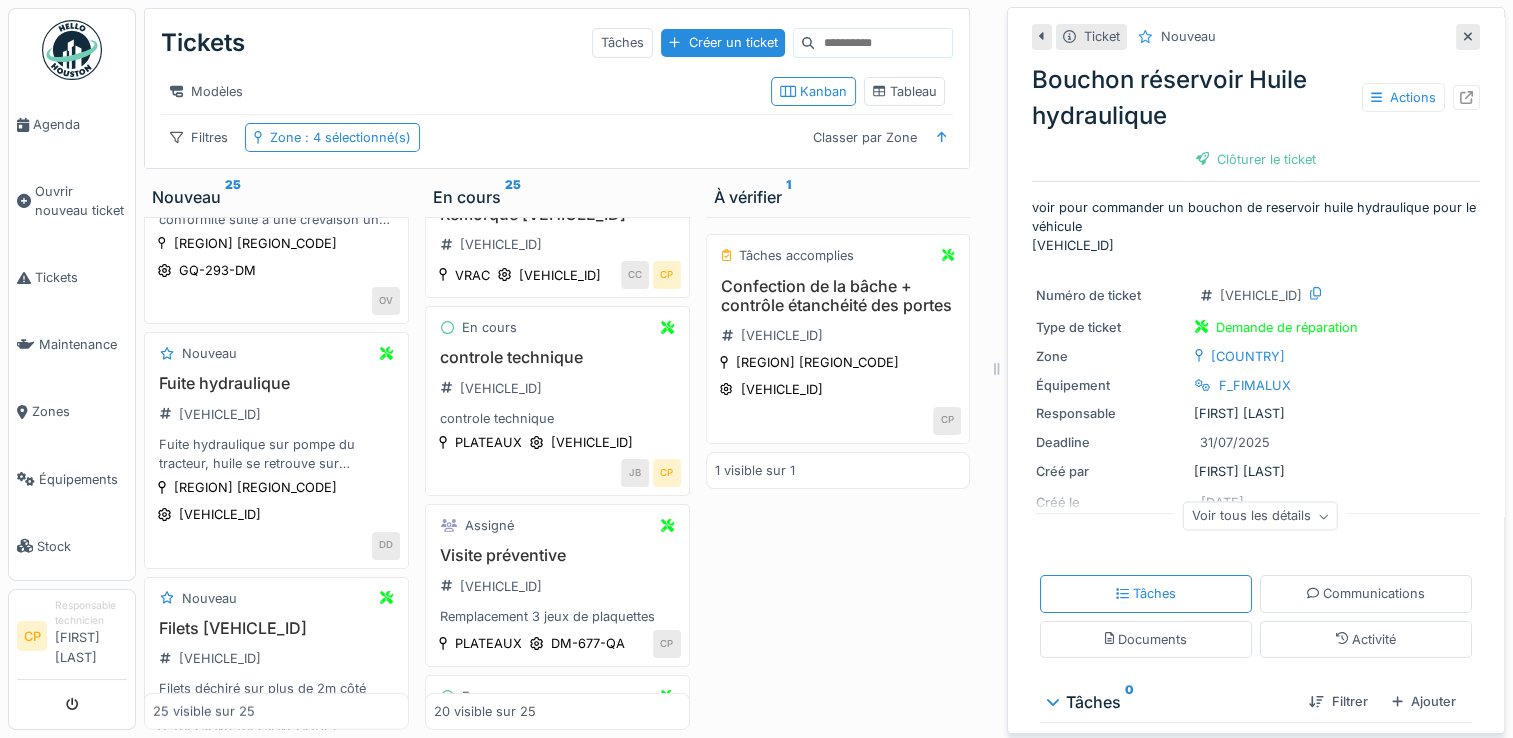 scroll, scrollTop: 5100, scrollLeft: 0, axis: vertical 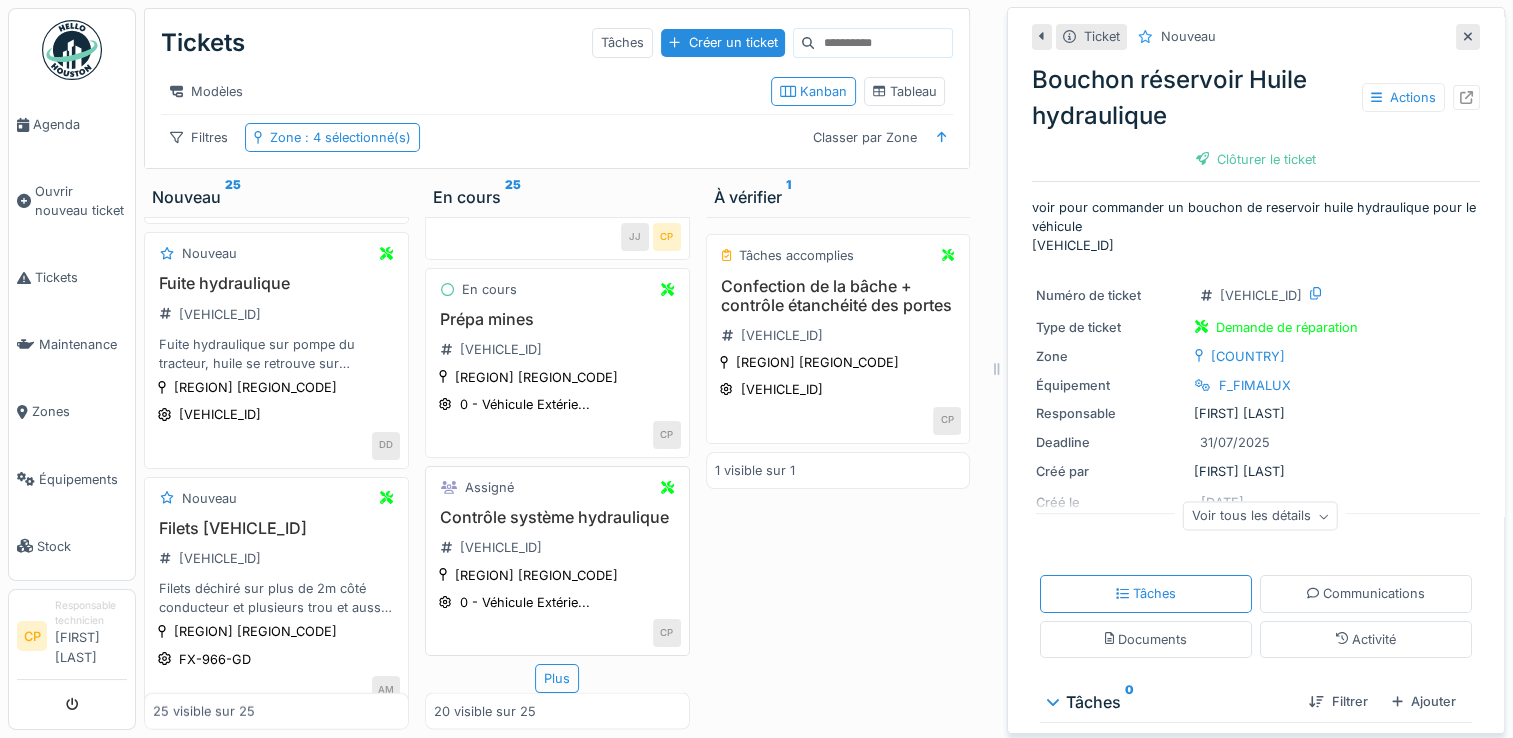 click on "Contrôle système hydraulique" at bounding box center (557, 517) 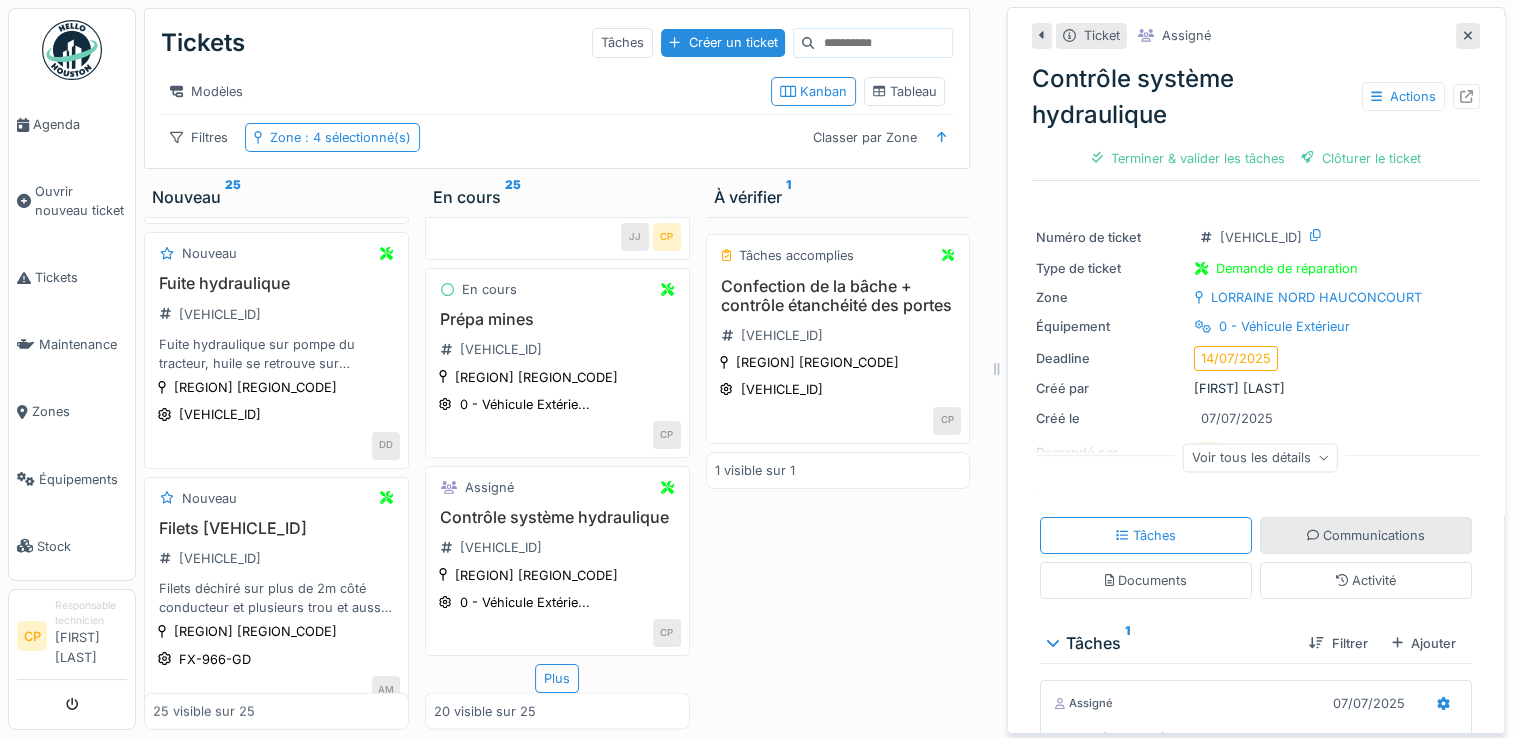 scroll, scrollTop: 0, scrollLeft: 0, axis: both 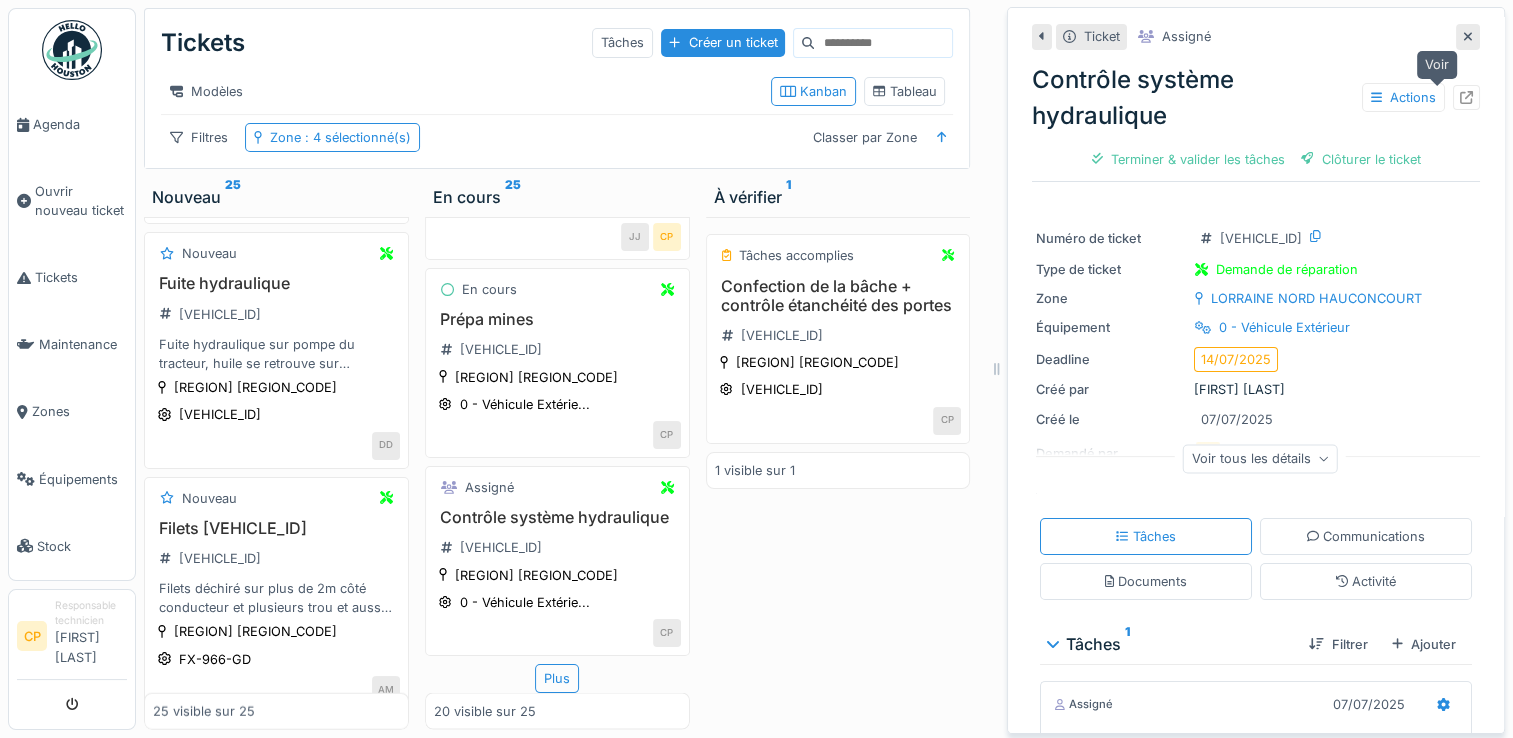 click 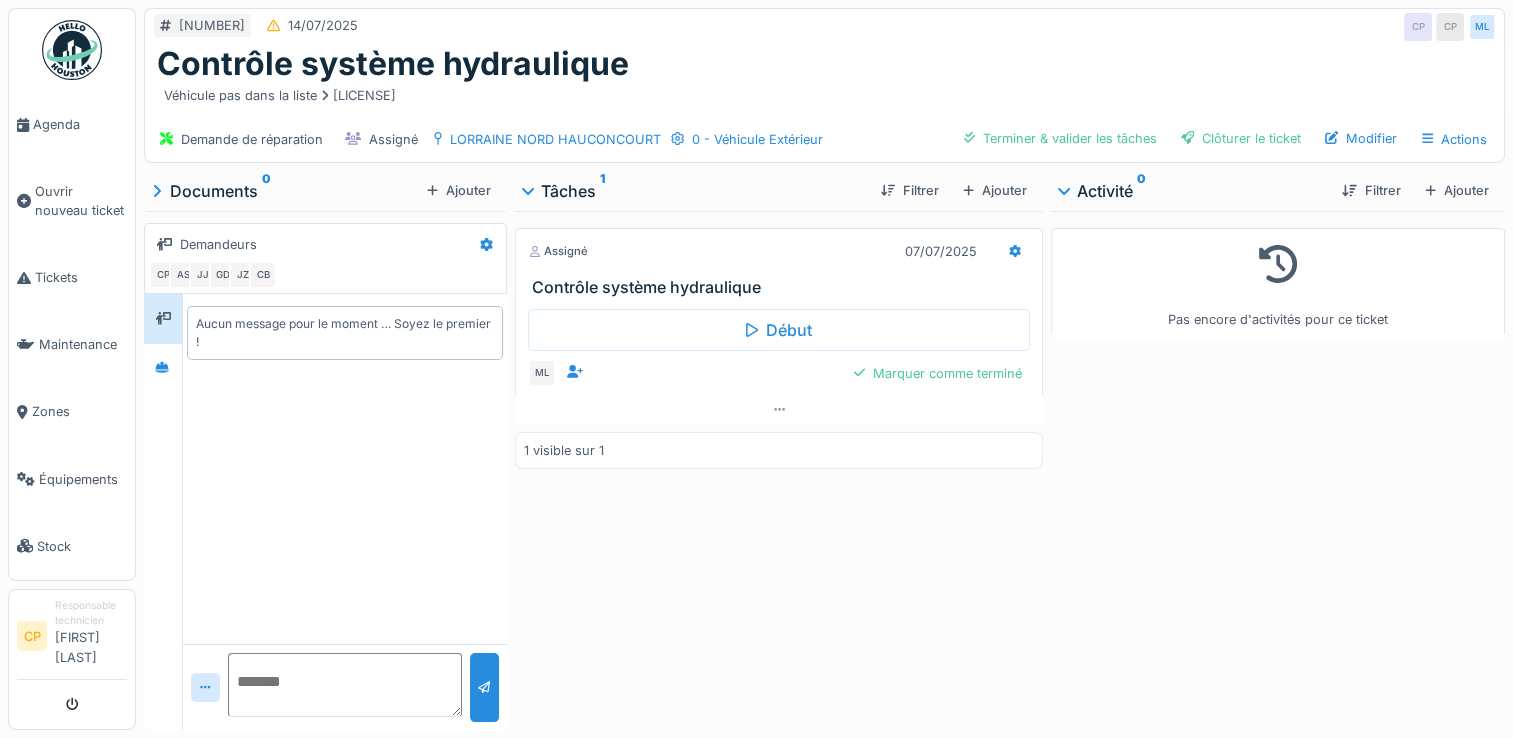 scroll, scrollTop: 15, scrollLeft: 0, axis: vertical 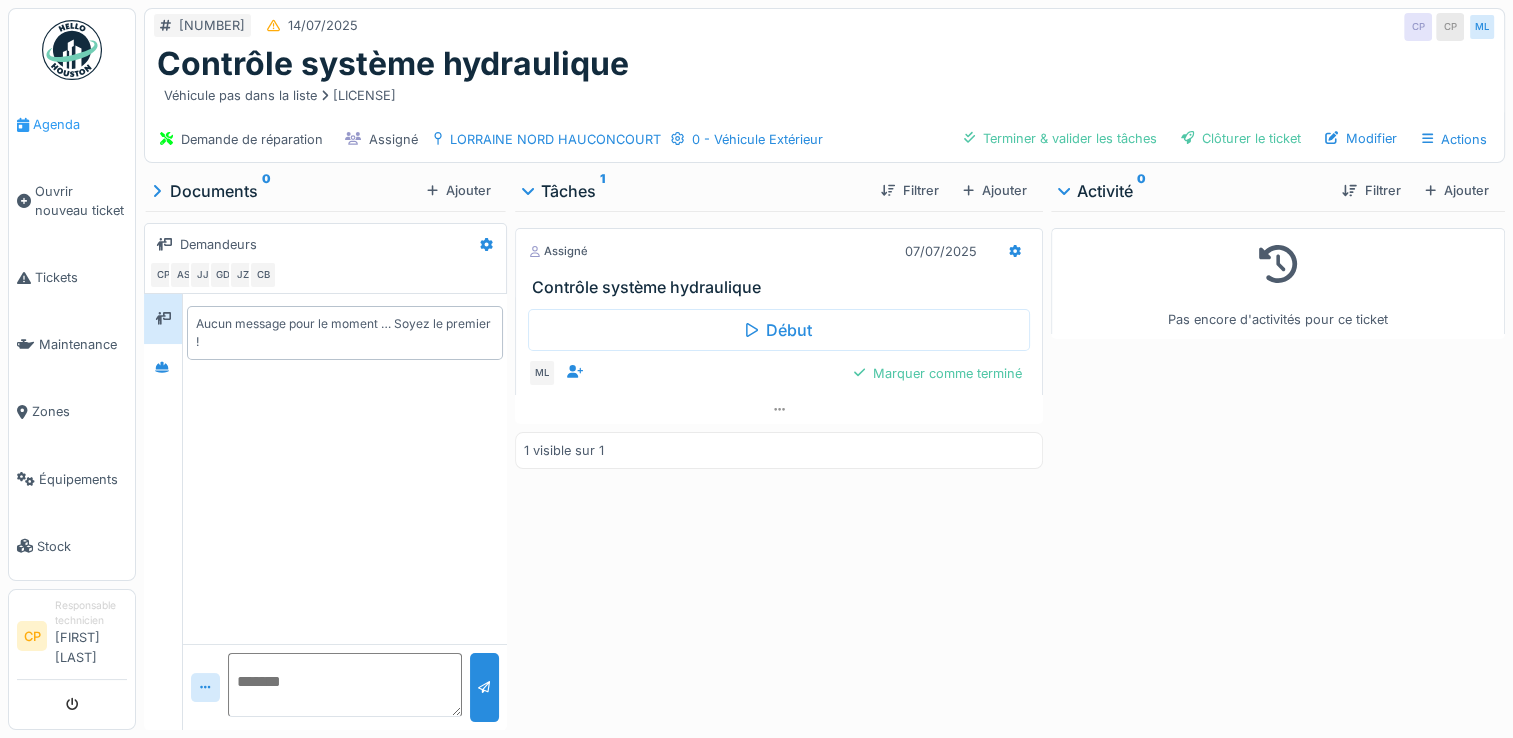drag, startPoint x: 90, startPoint y: 131, endPoint x: 59, endPoint y: 125, distance: 31.575306 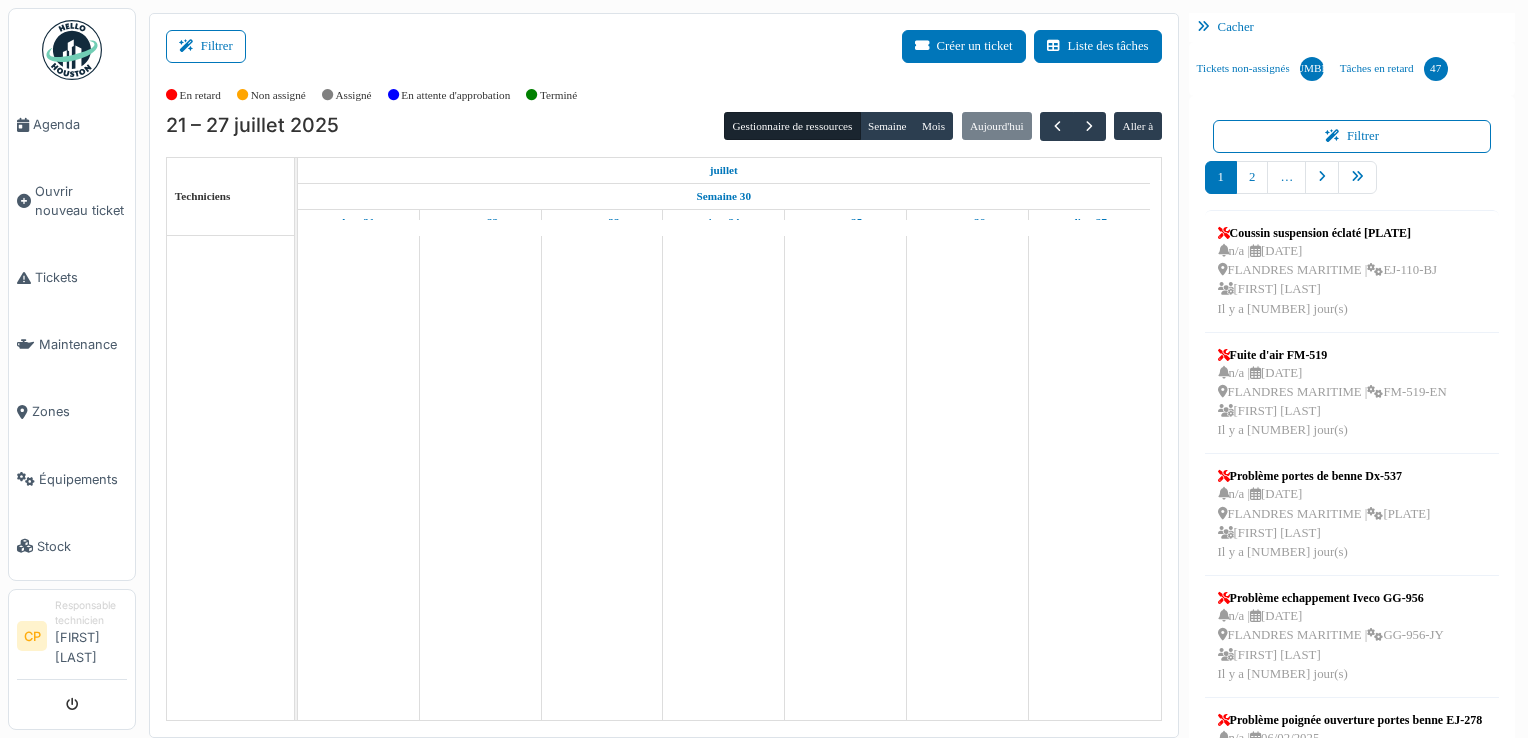 scroll, scrollTop: 0, scrollLeft: 0, axis: both 